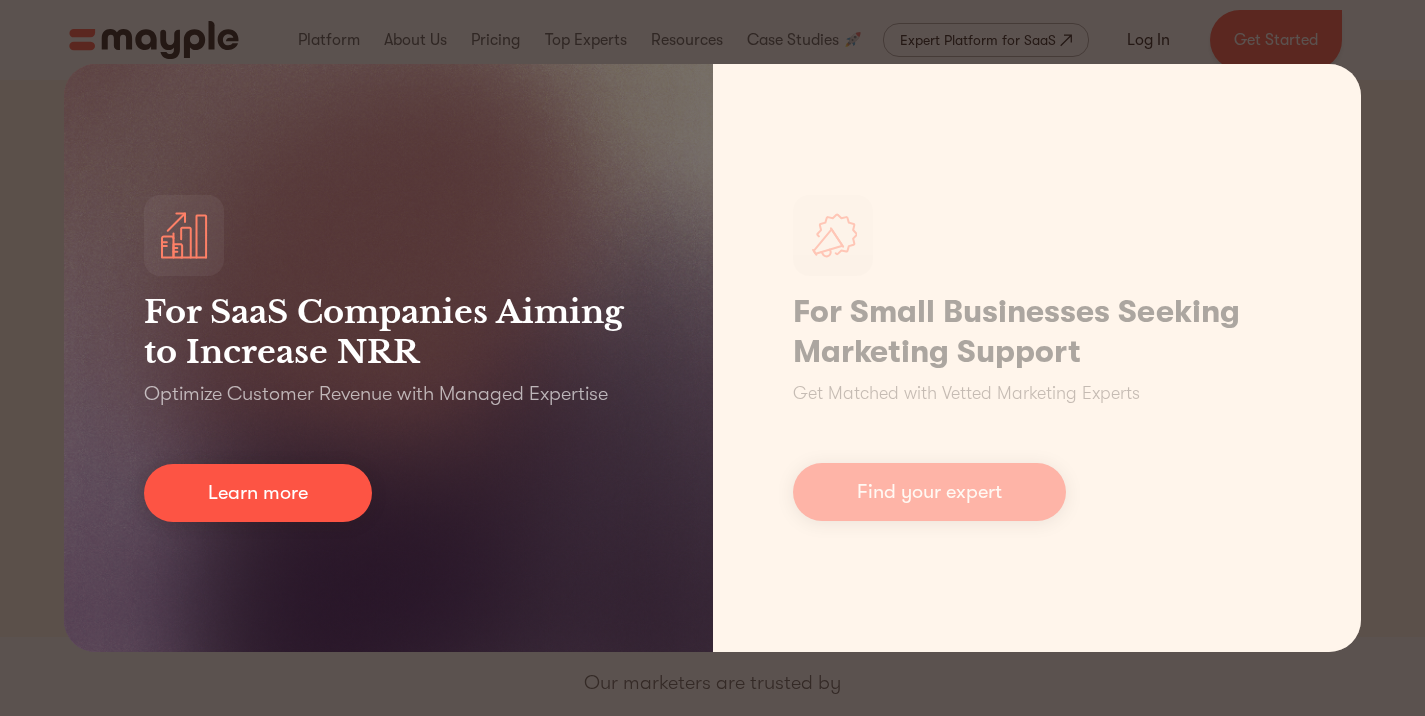 scroll, scrollTop: 0, scrollLeft: 0, axis: both 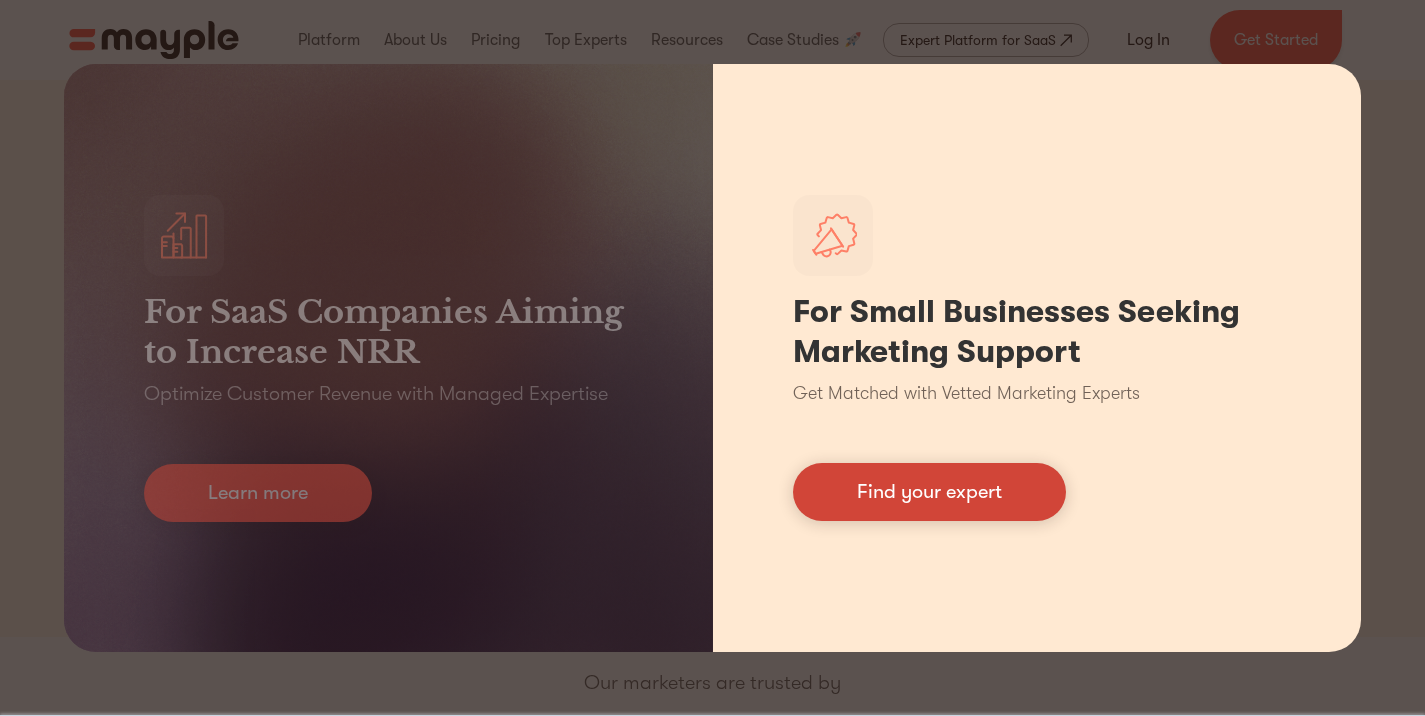 click on "Find your expert" at bounding box center [929, 492] 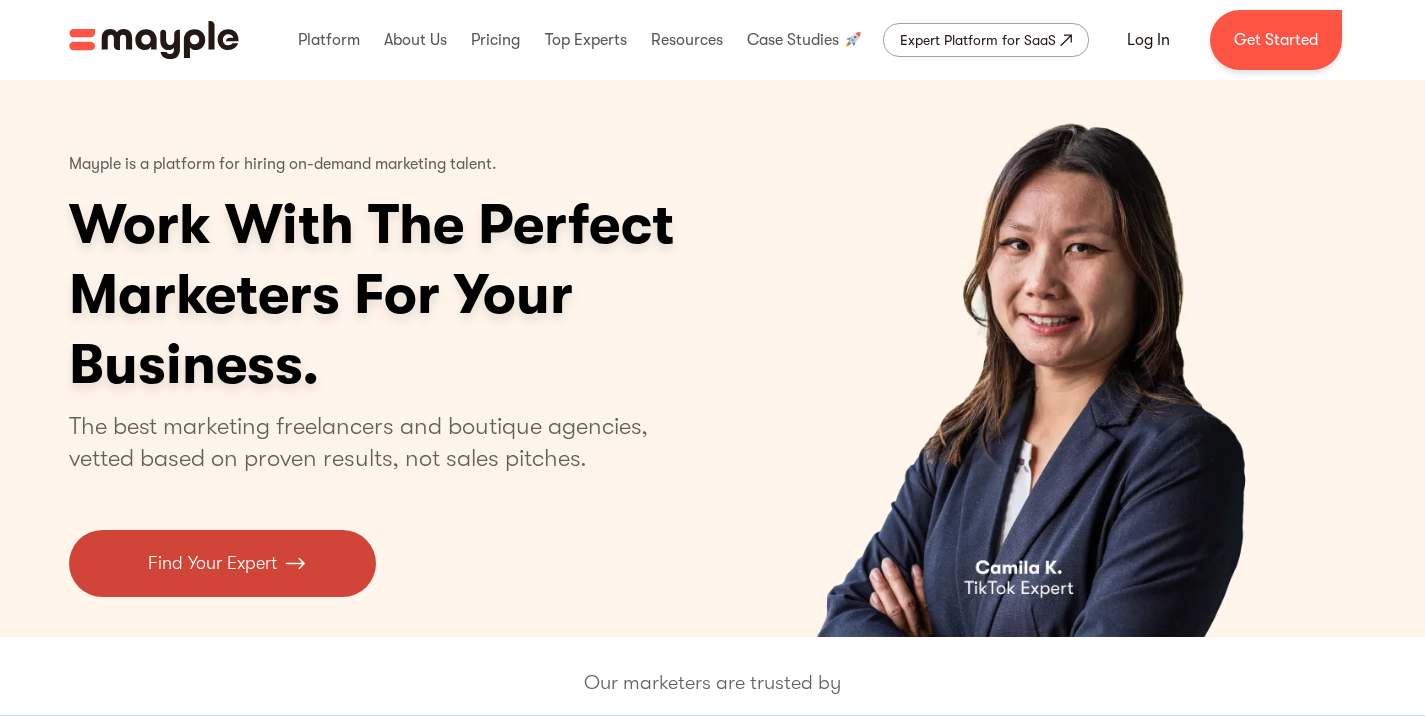 click on "Find Your Expert" at bounding box center [222, 563] 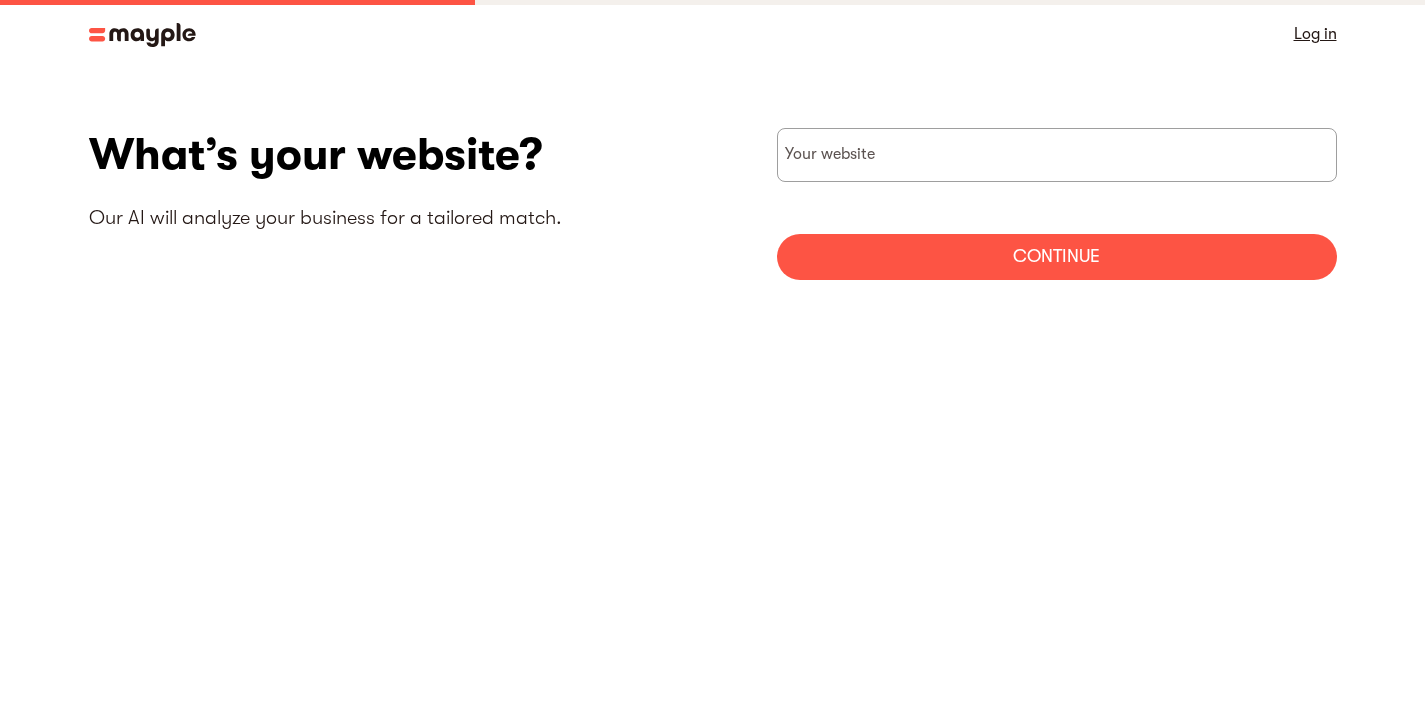 scroll, scrollTop: 0, scrollLeft: 0, axis: both 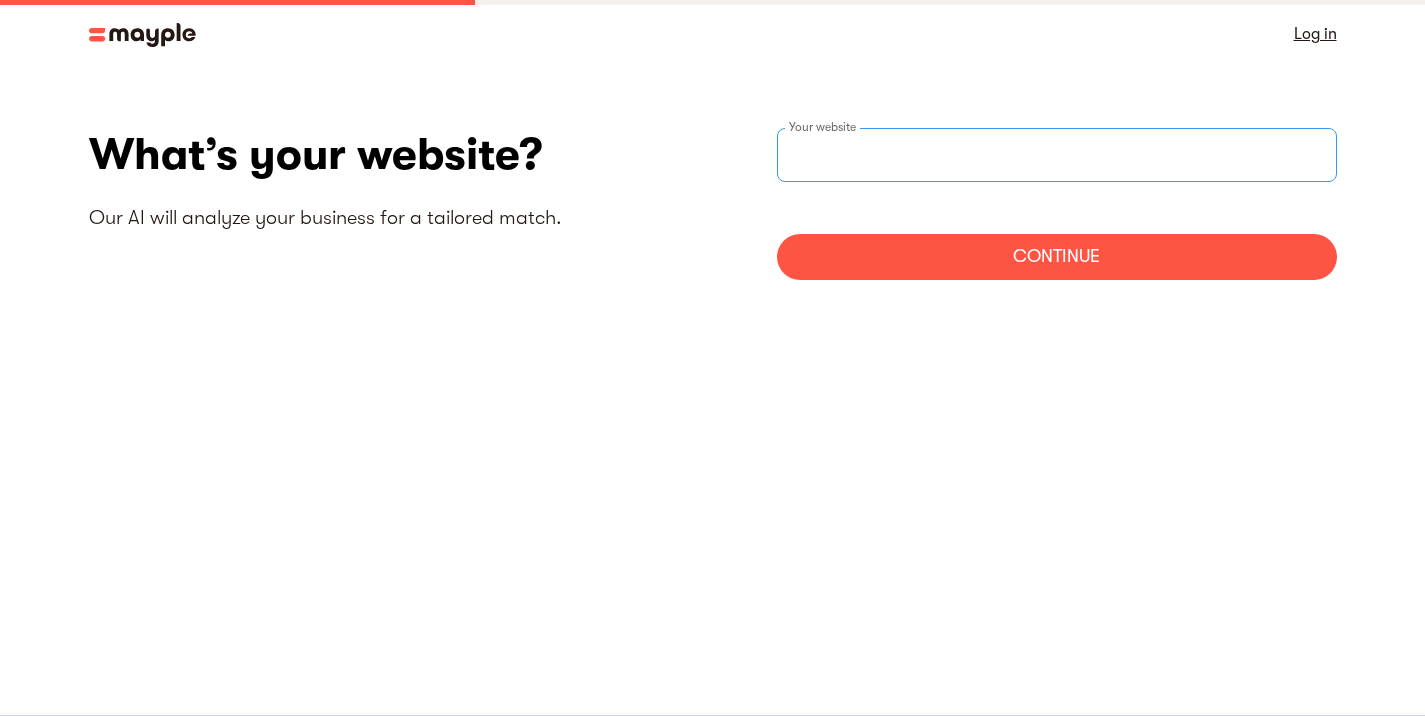 drag, startPoint x: 900, startPoint y: 153, endPoint x: 688, endPoint y: 153, distance: 212 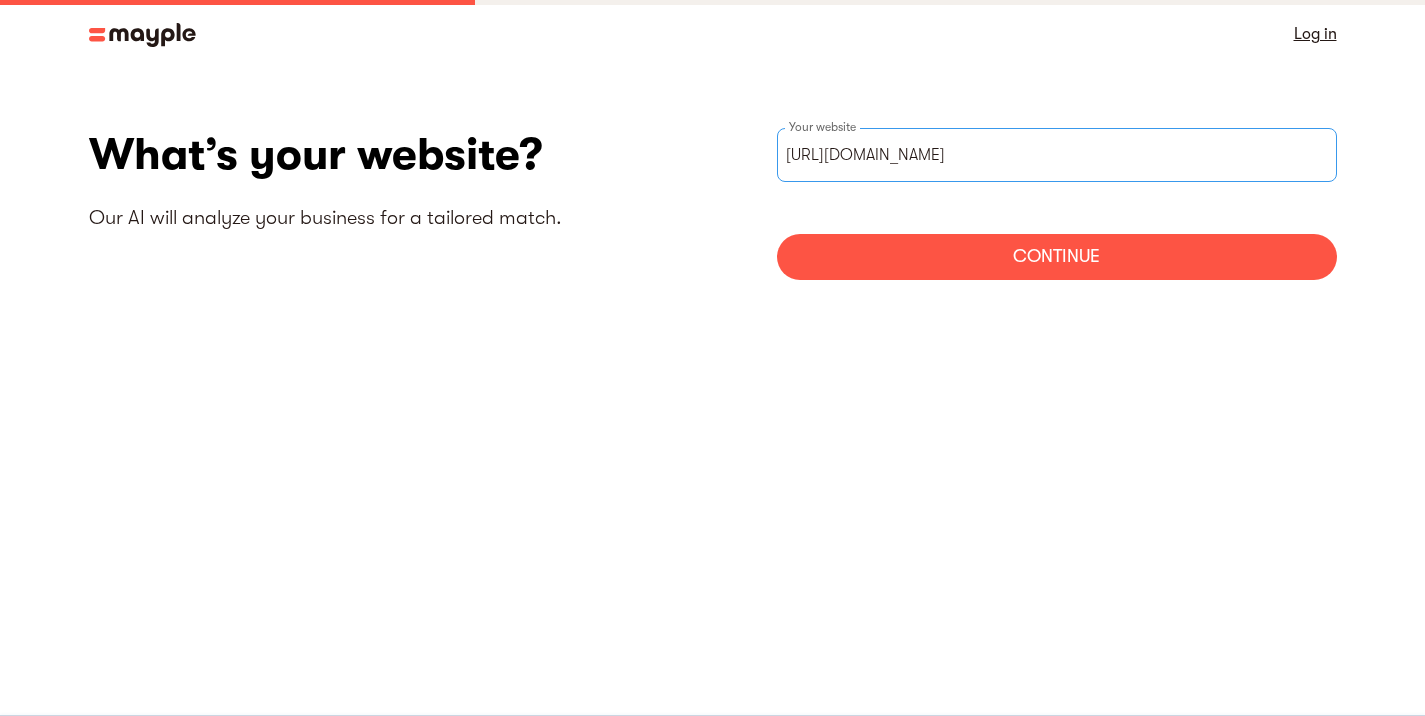 type on "[URL][DOMAIN_NAME]" 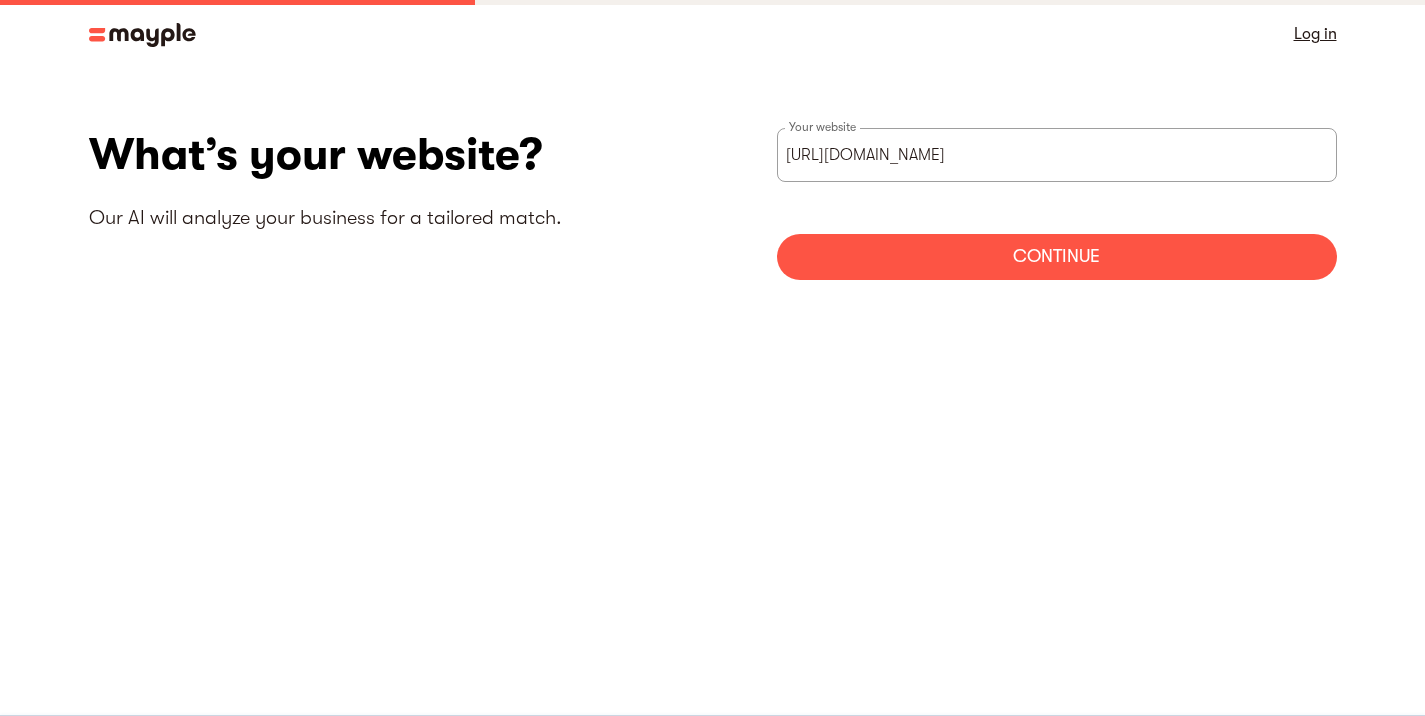 click on "Continue" at bounding box center [1057, 257] 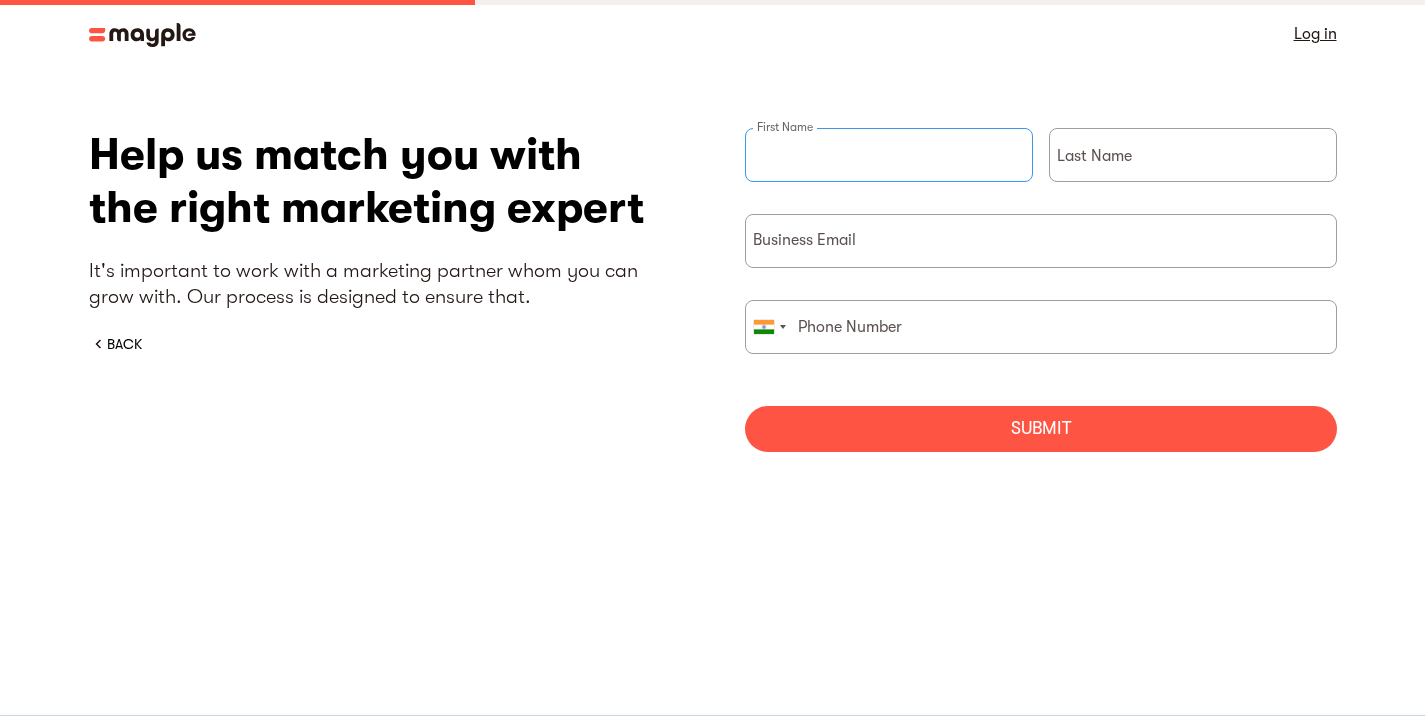 click at bounding box center (889, 155) 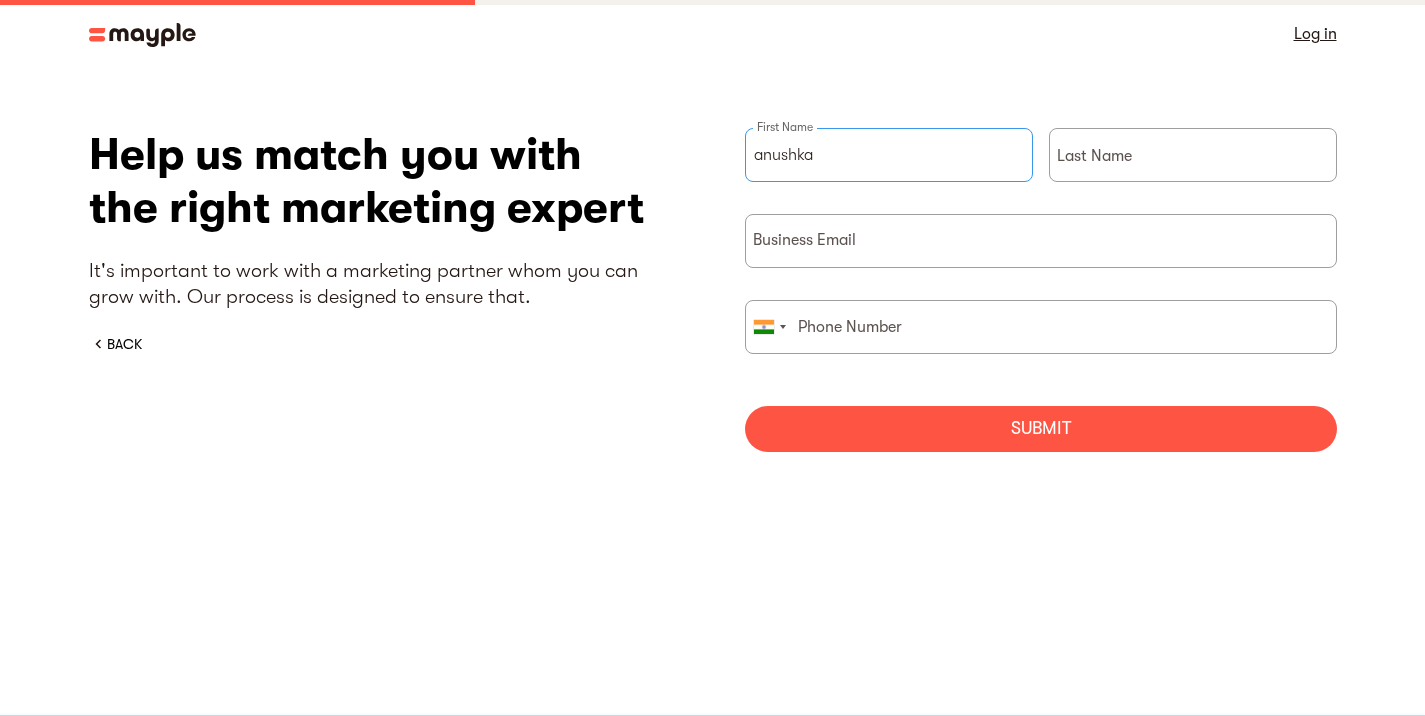 type on "anushka" 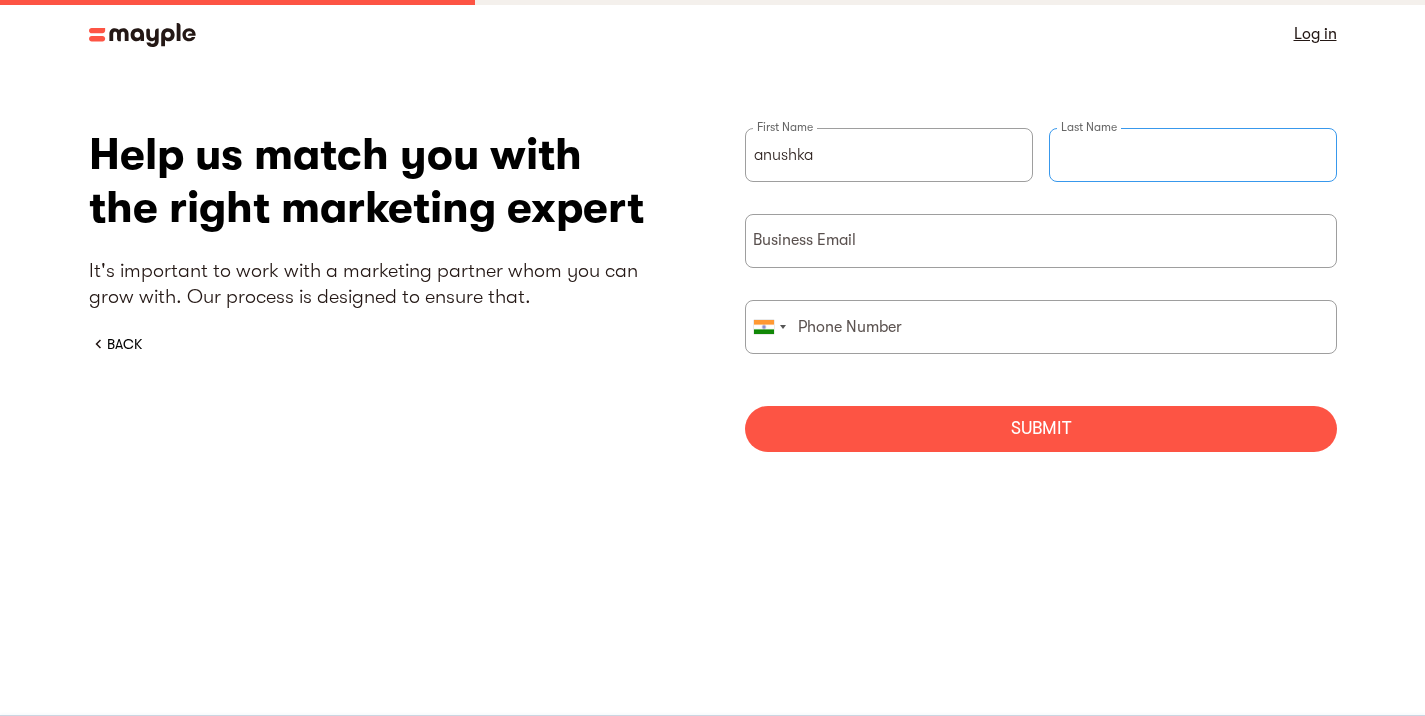 click at bounding box center [1193, 155] 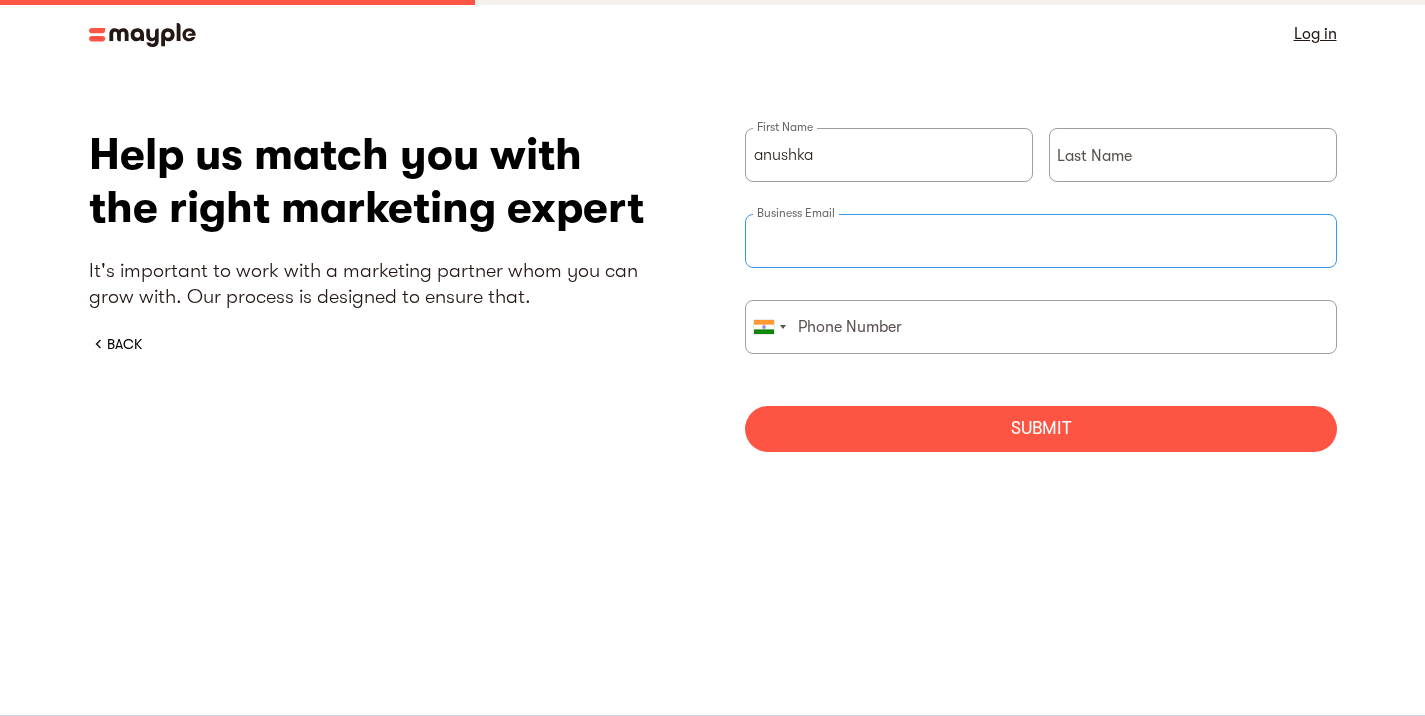 click at bounding box center [1041, 241] 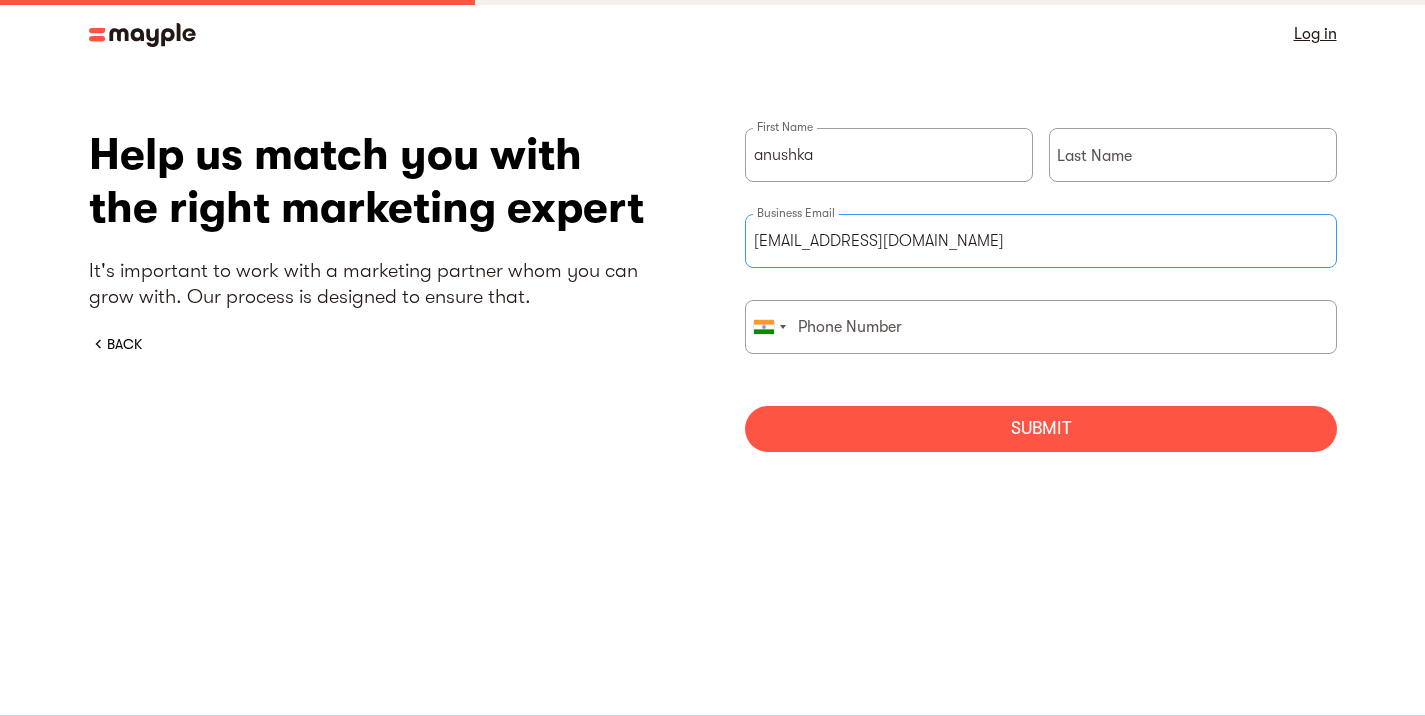 type on "[EMAIL_ADDRESS][DOMAIN_NAME]" 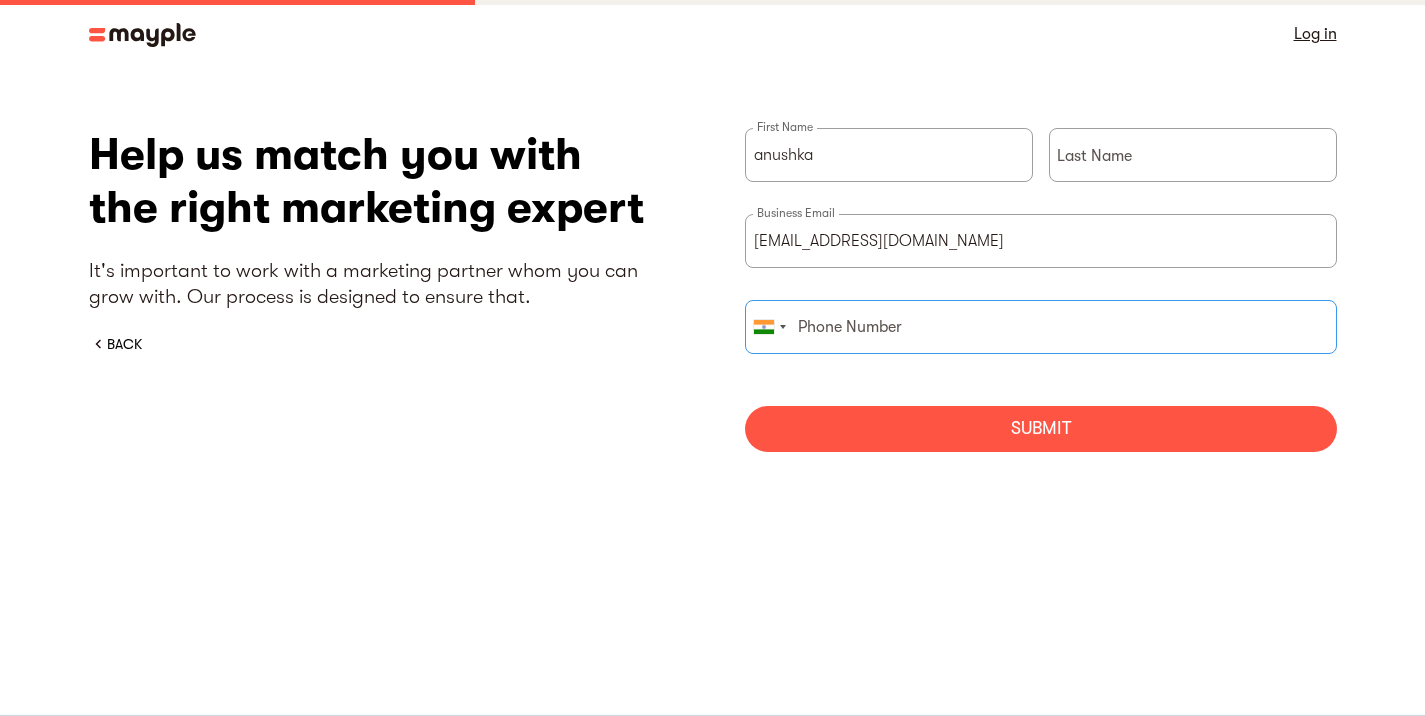 click at bounding box center [1041, 327] 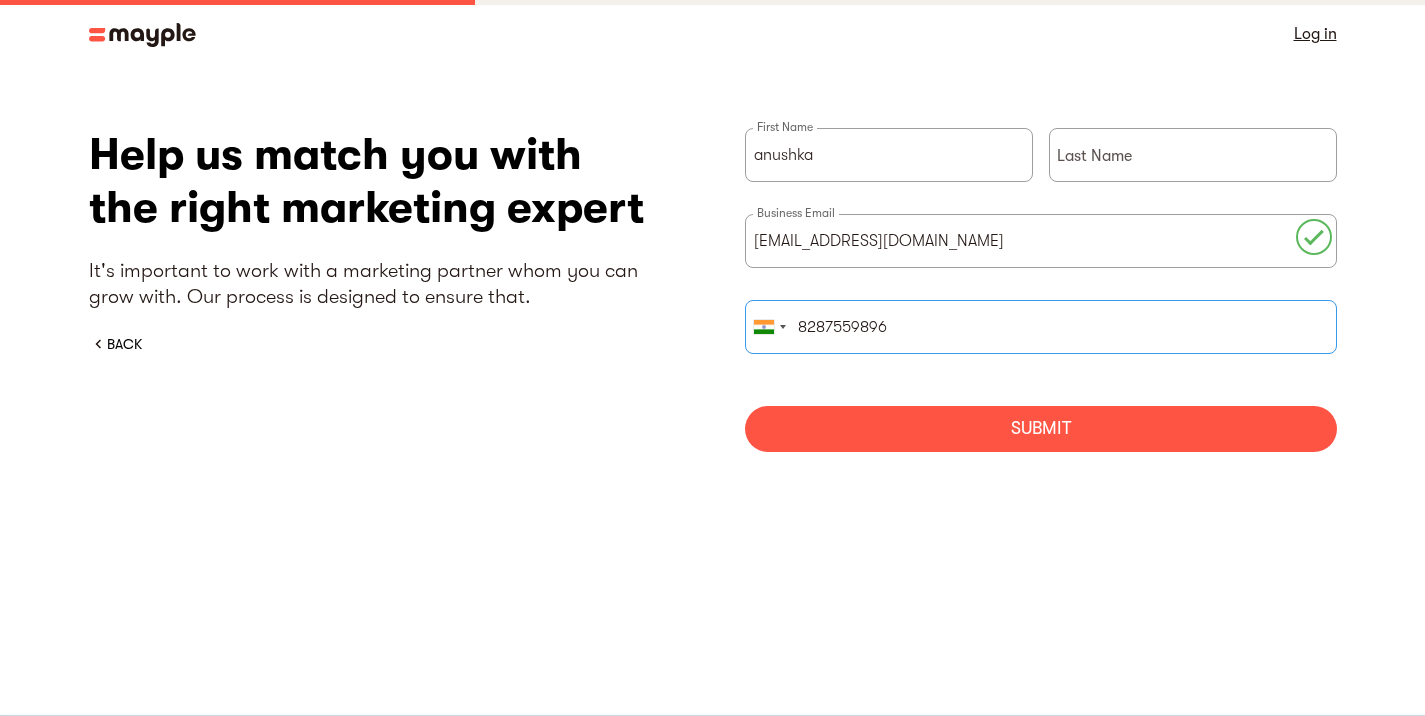 type on "8287559896" 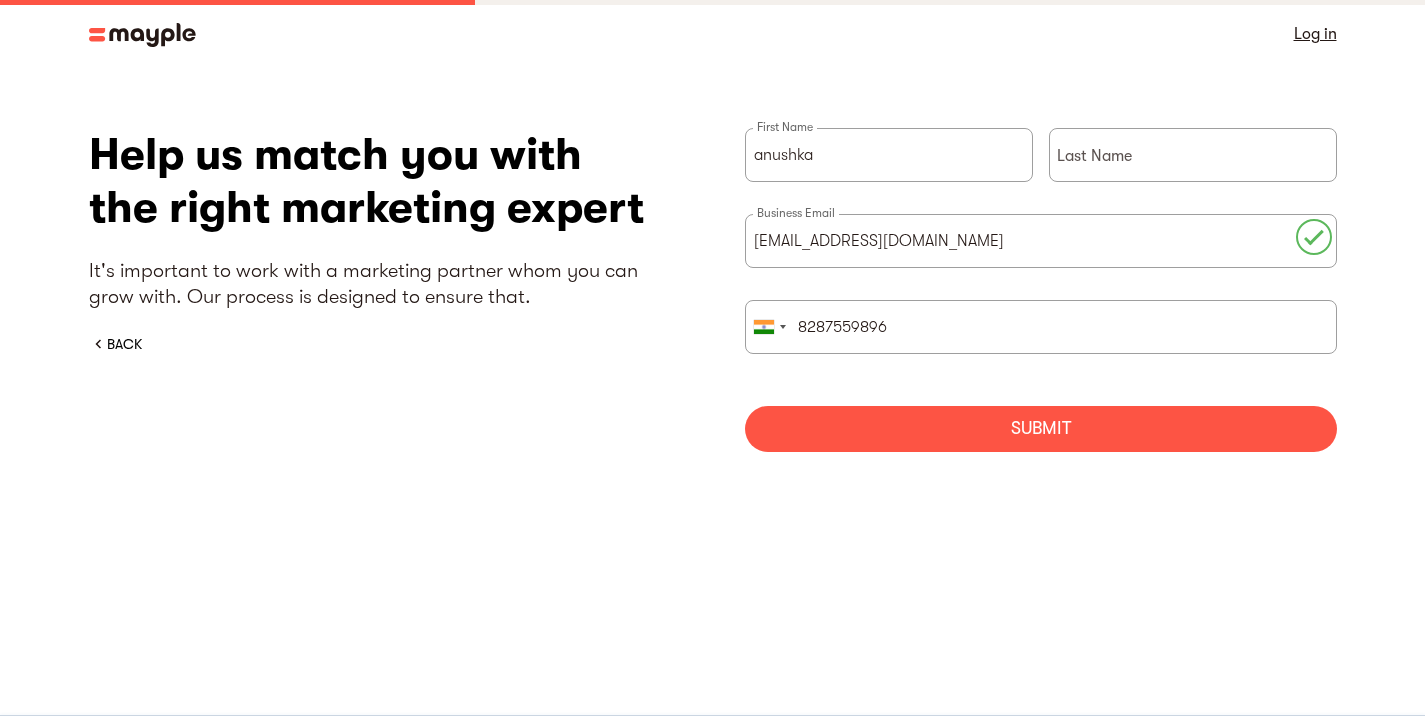 click on "Submit" at bounding box center (1041, 429) 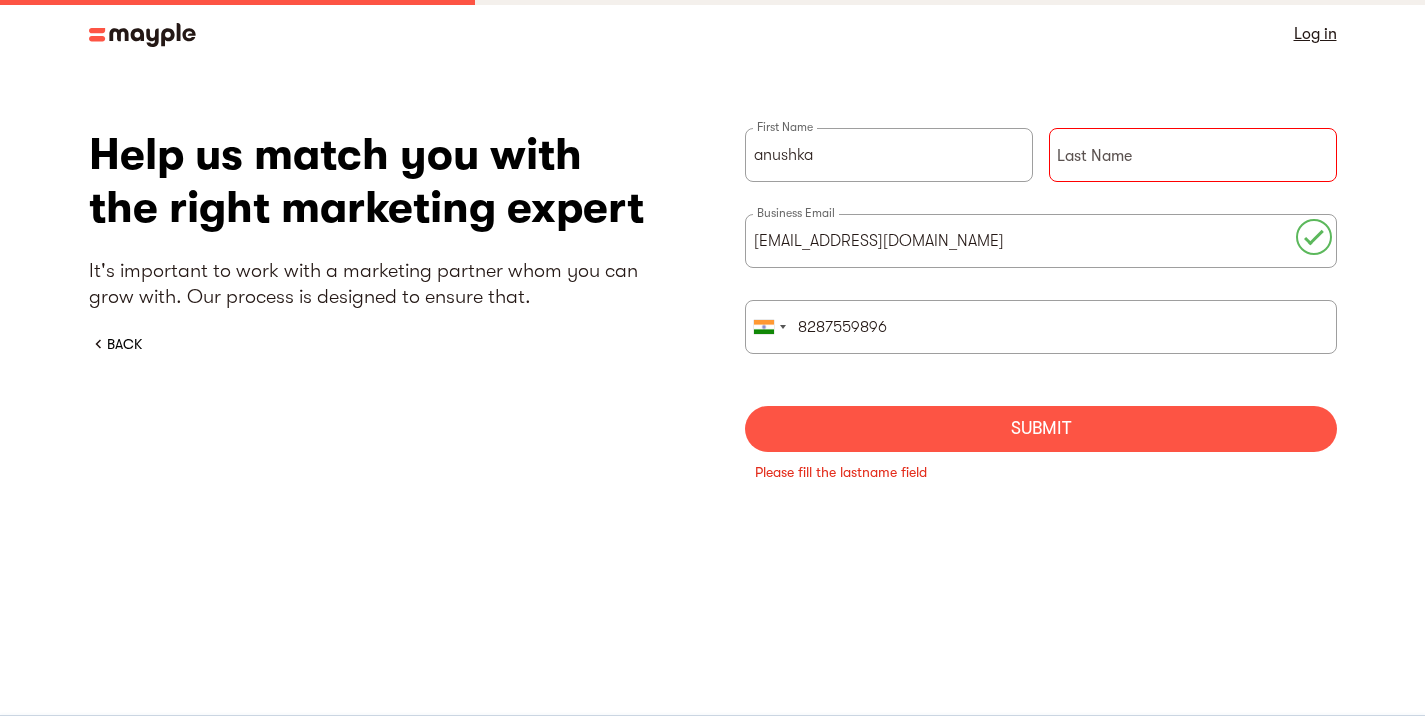 click on "Submit" at bounding box center (1041, 429) 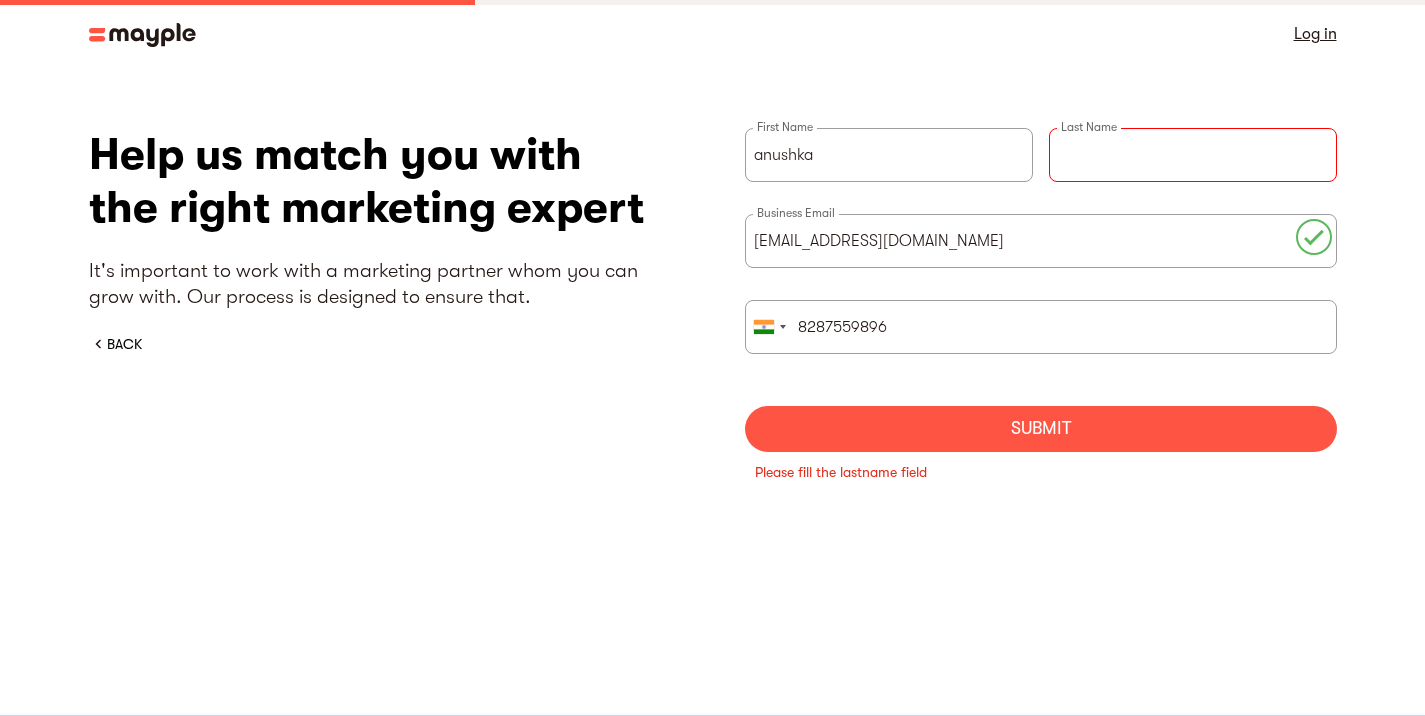 click on "Last Name" at bounding box center (1193, 171) 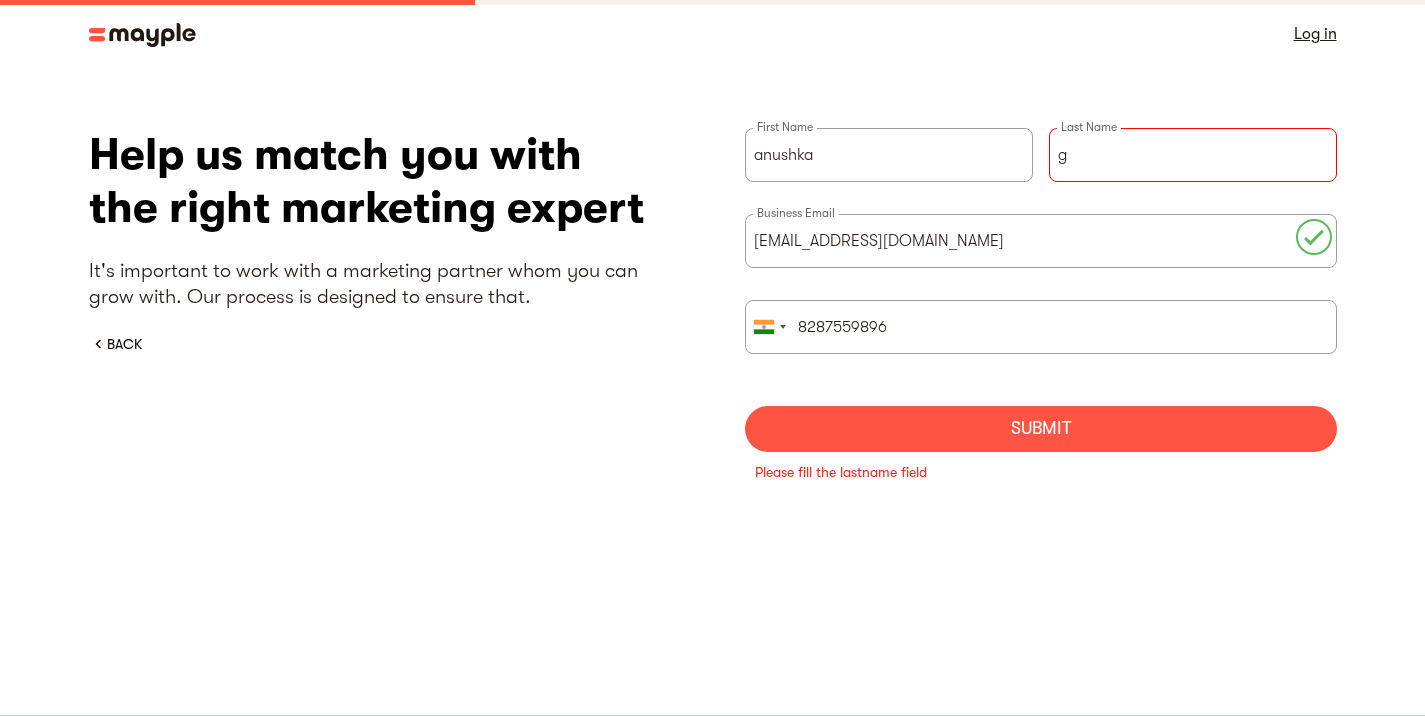 type on "g" 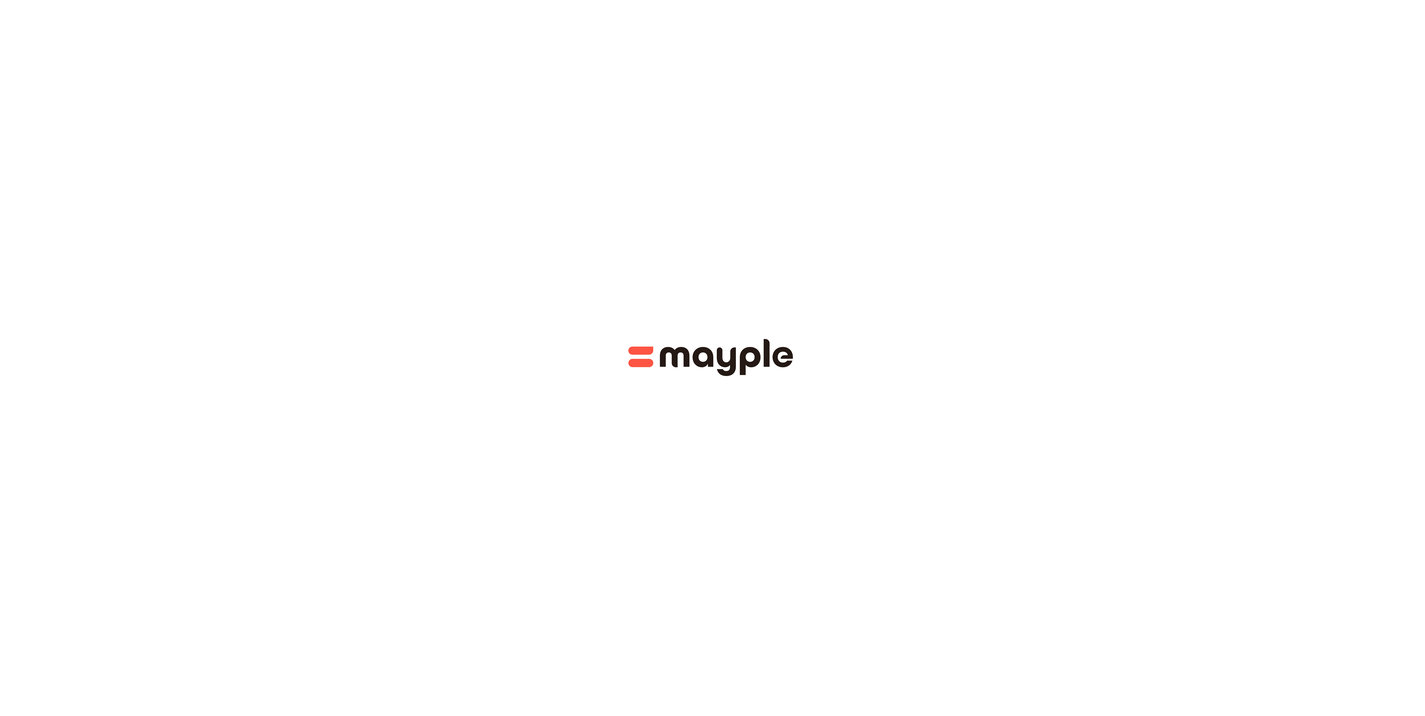 scroll, scrollTop: 0, scrollLeft: 0, axis: both 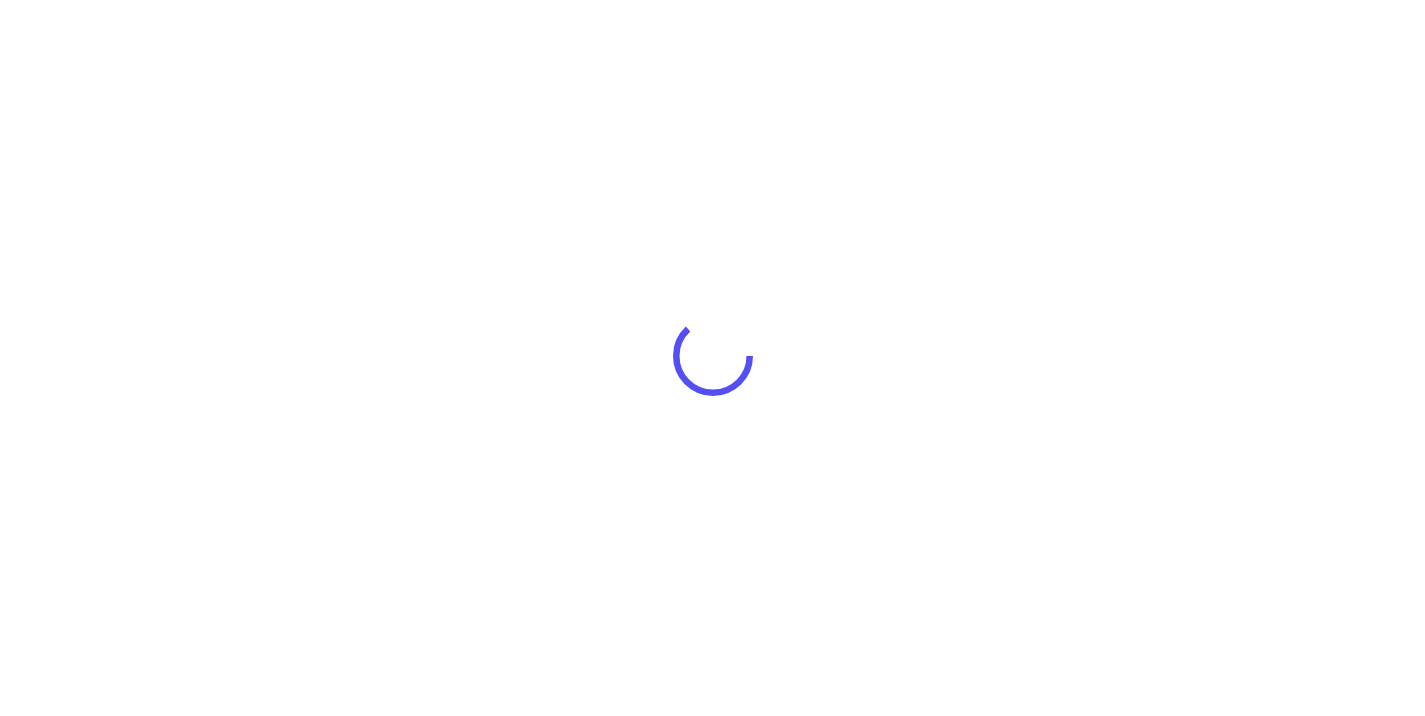 click at bounding box center [712, 358] 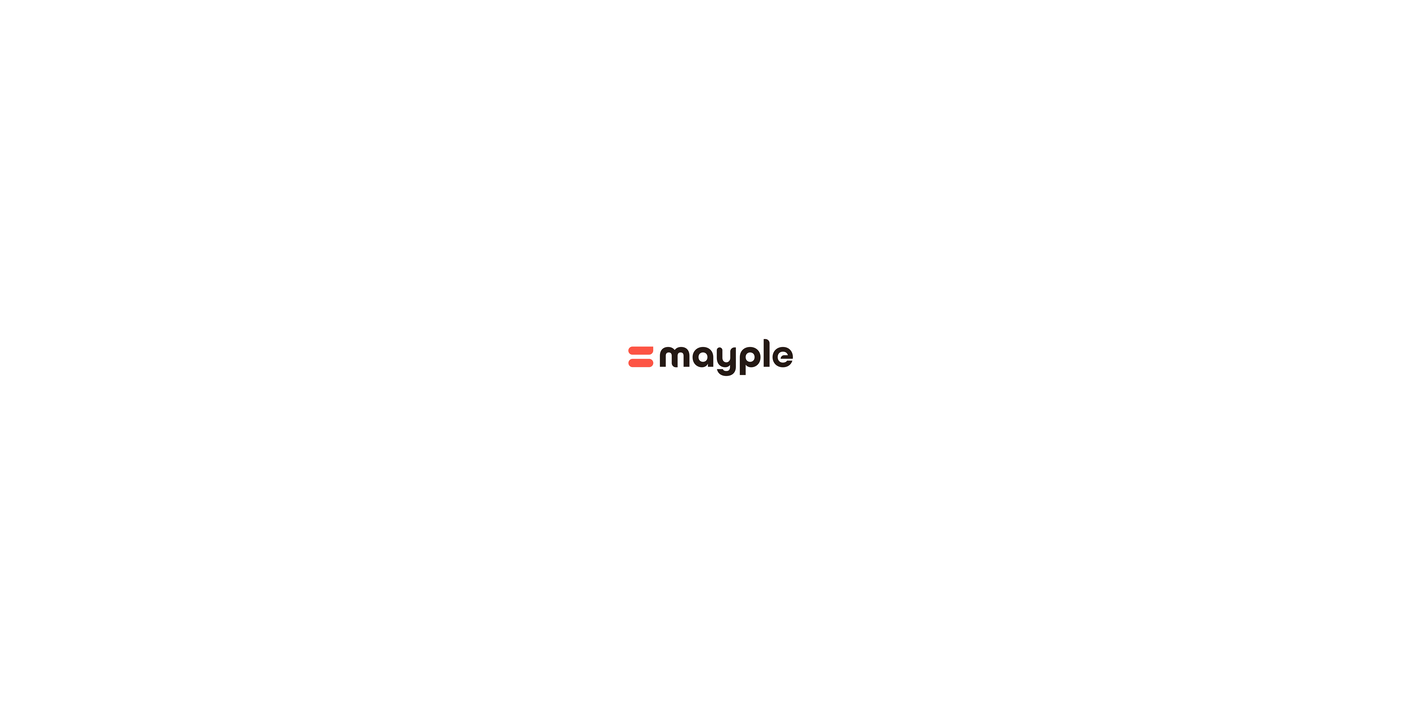 scroll, scrollTop: 0, scrollLeft: 0, axis: both 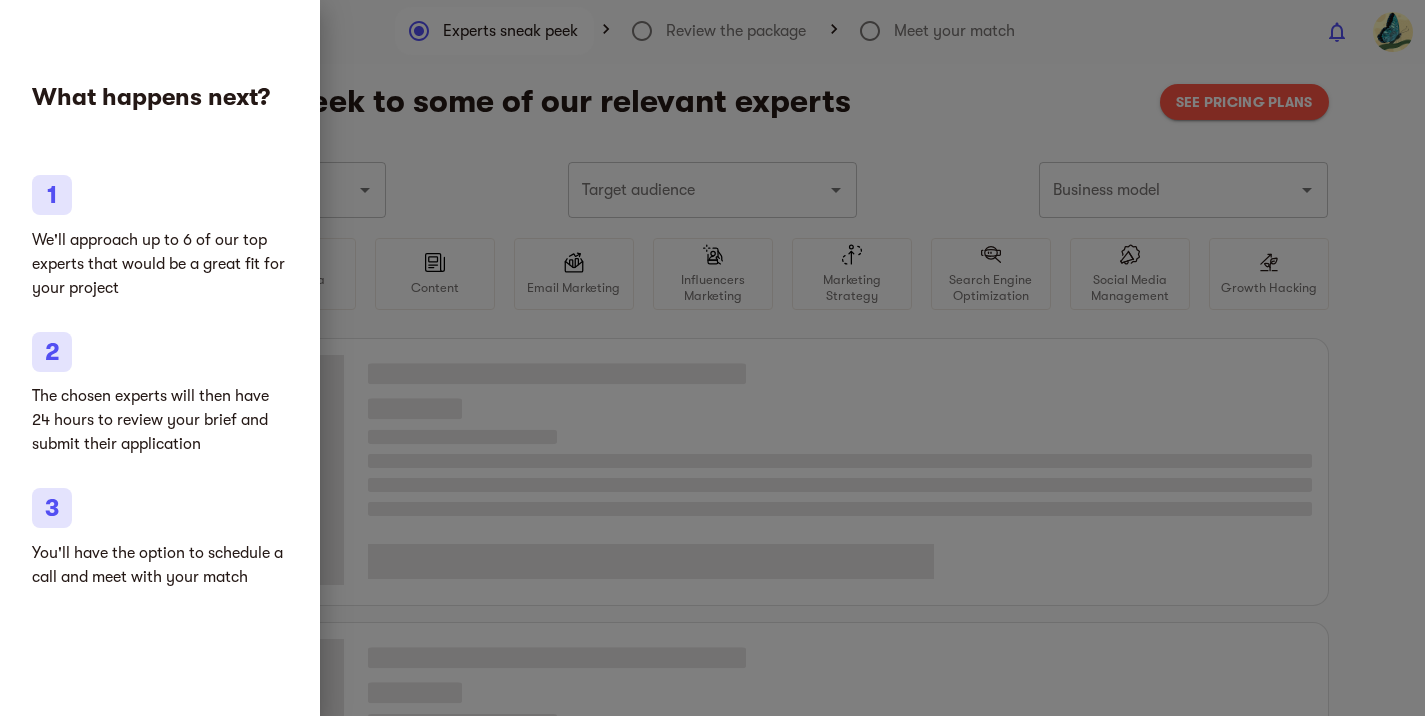 type on "Clothing and shoes" 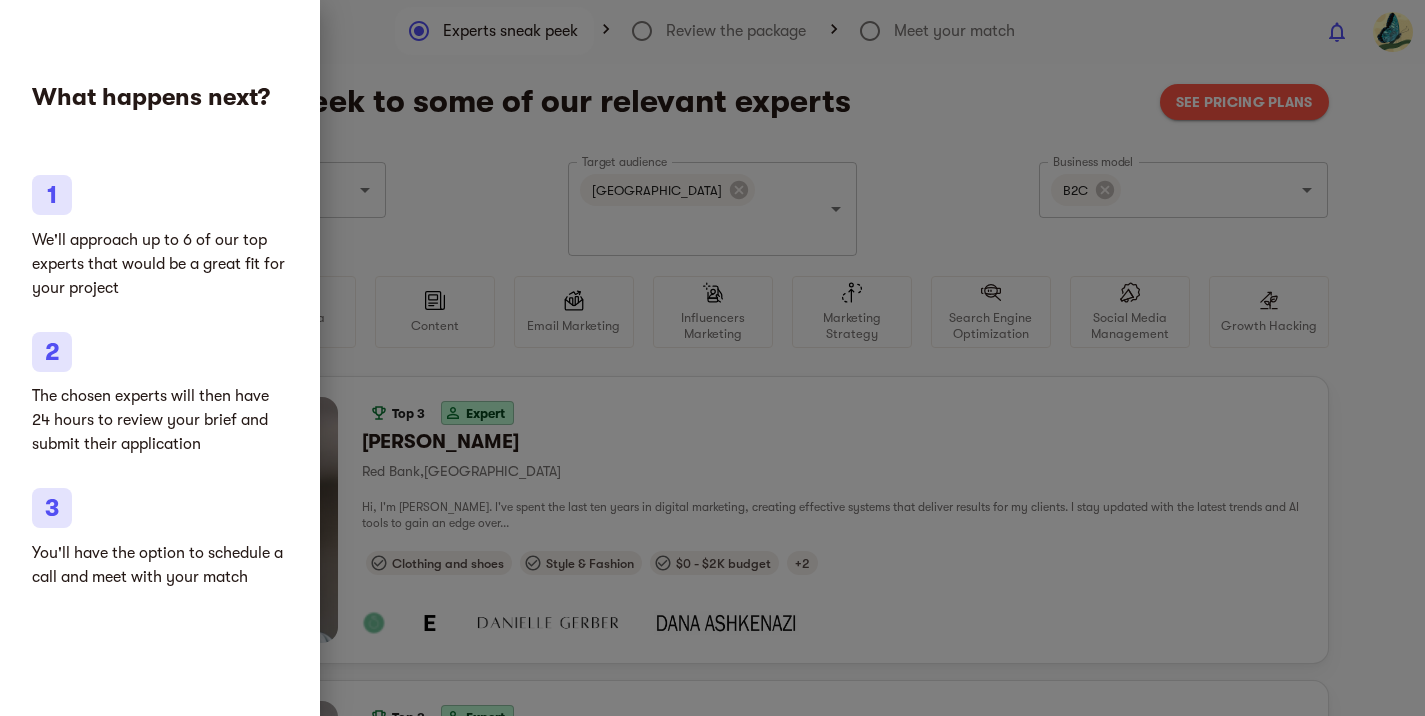 click at bounding box center (712, 358) 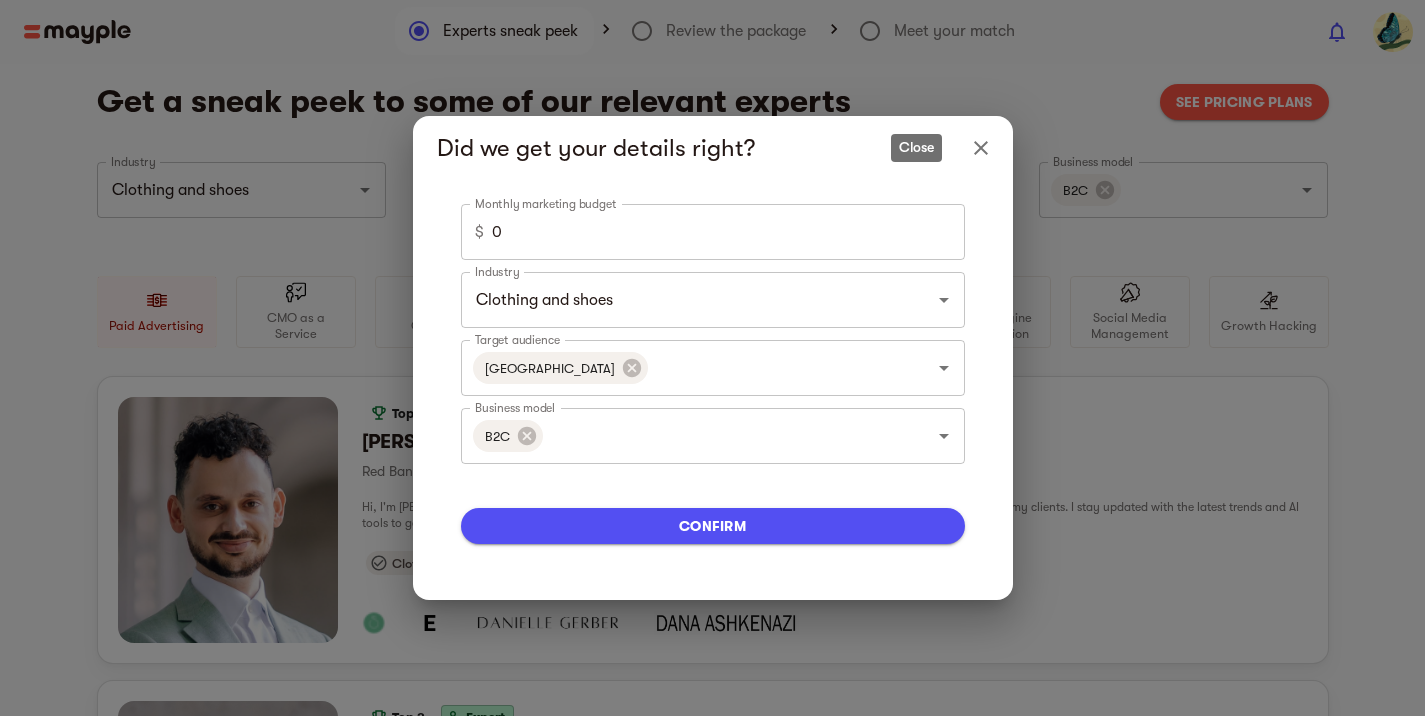 click 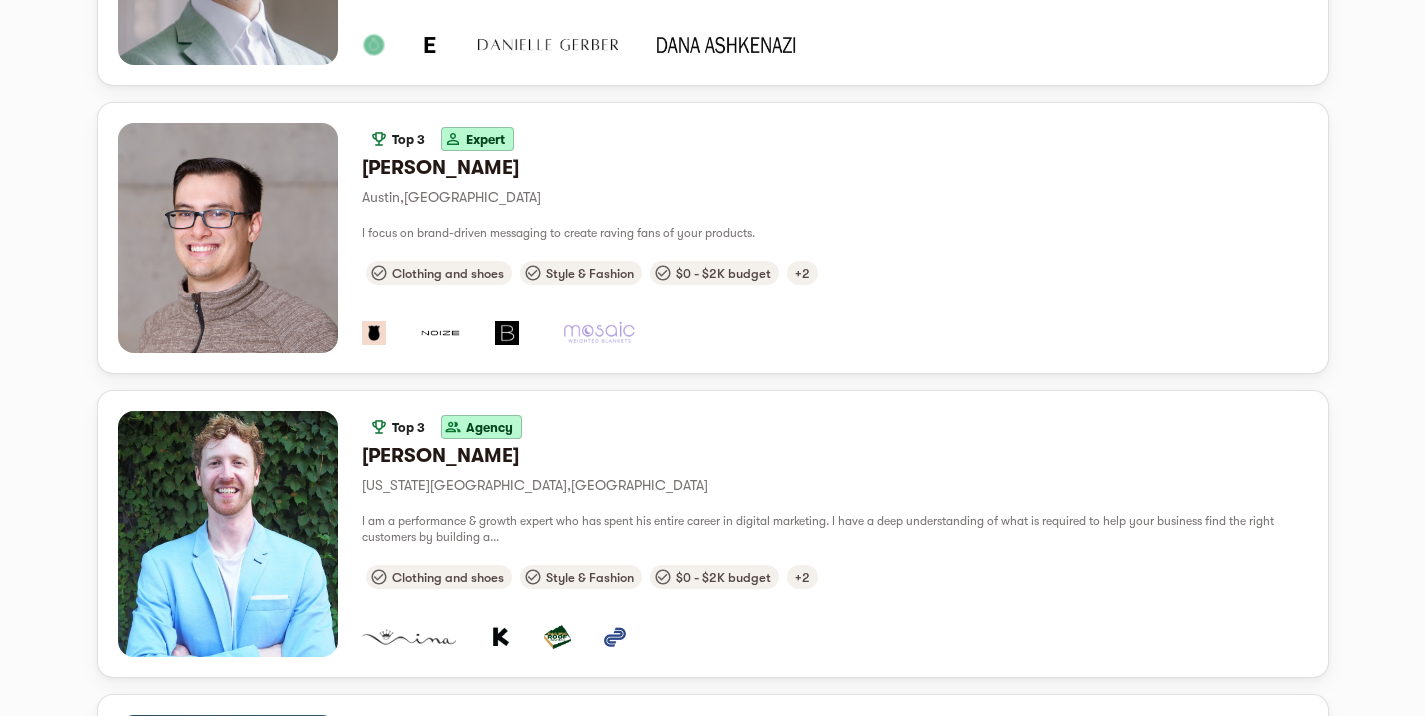 scroll, scrollTop: 0, scrollLeft: 0, axis: both 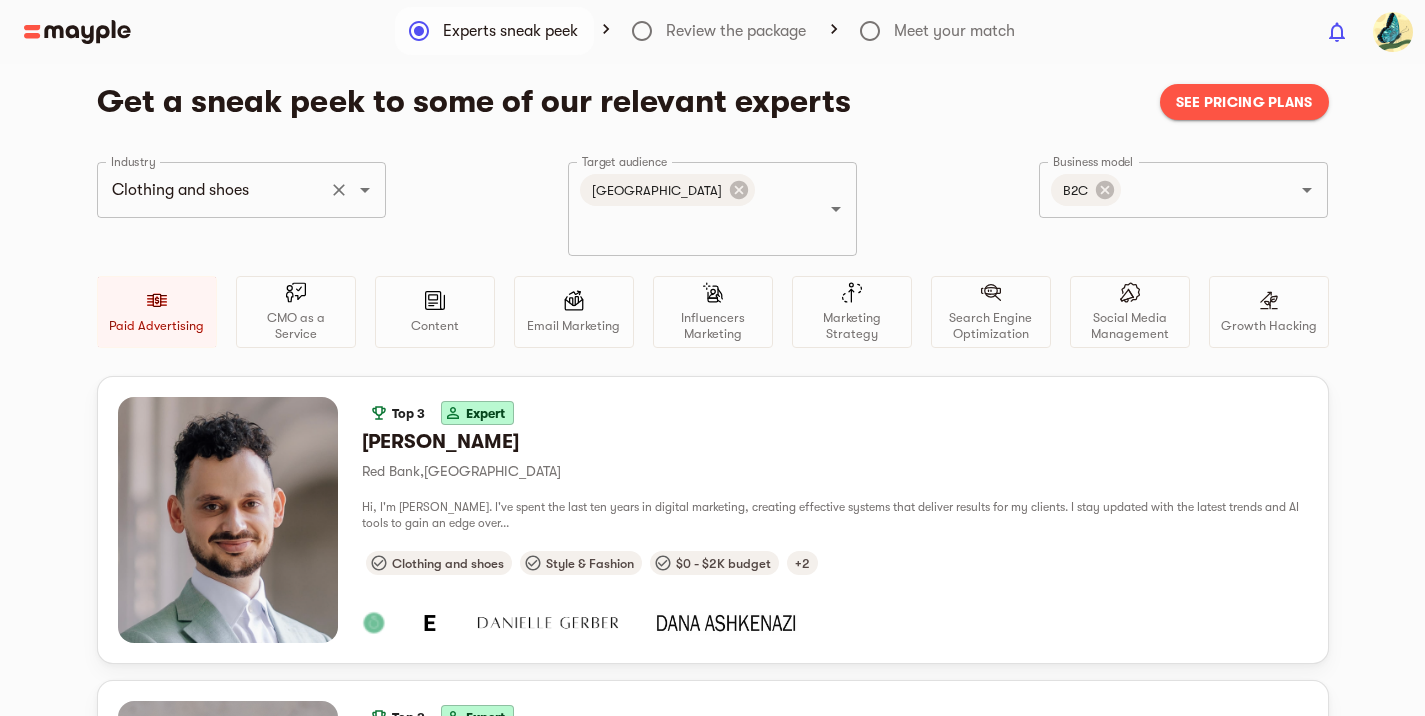 click 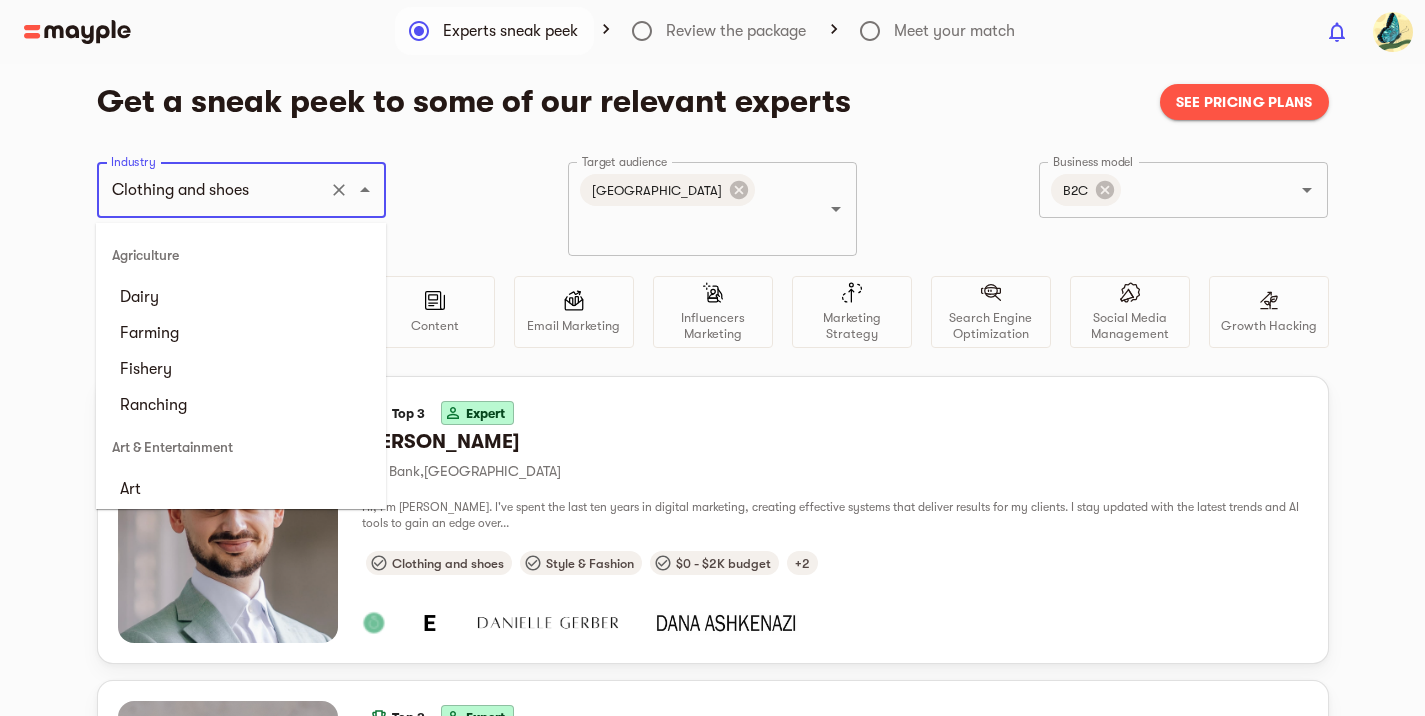 click 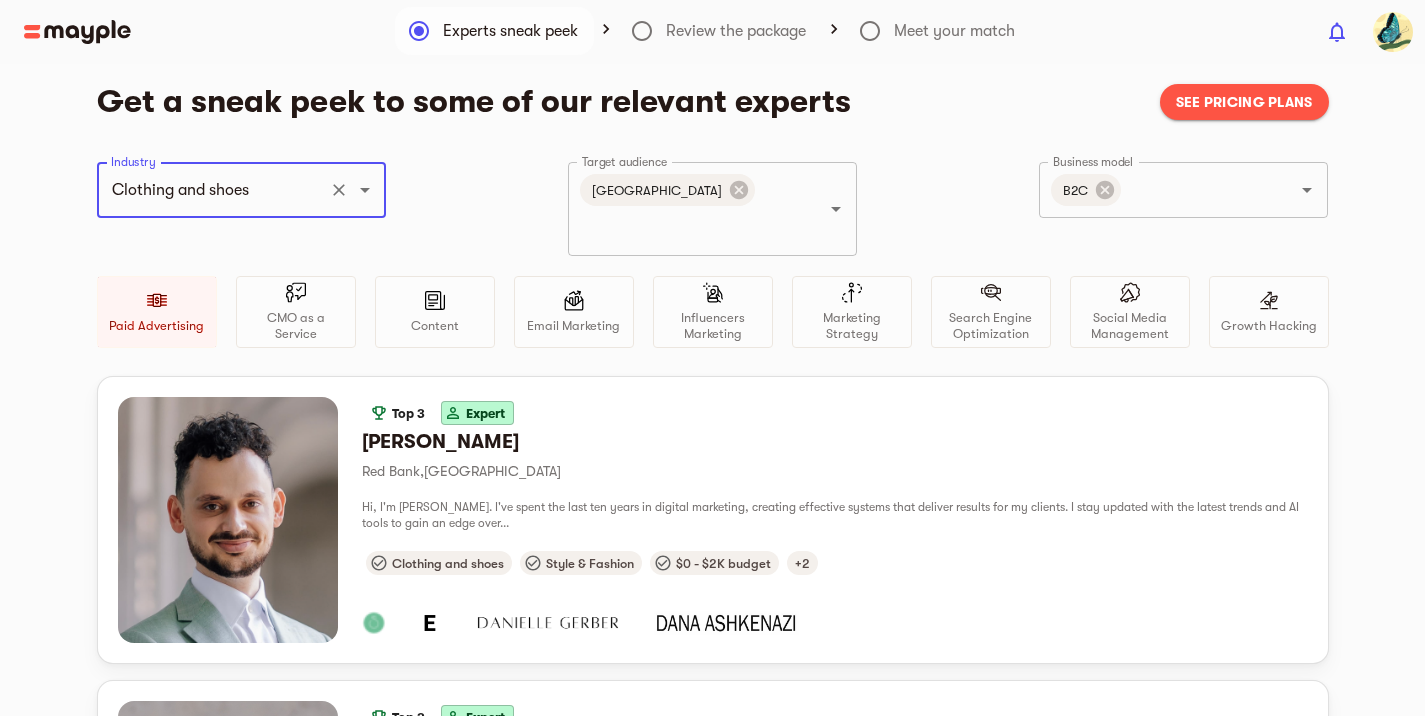 click on "See pricing plans" at bounding box center (1244, 102) 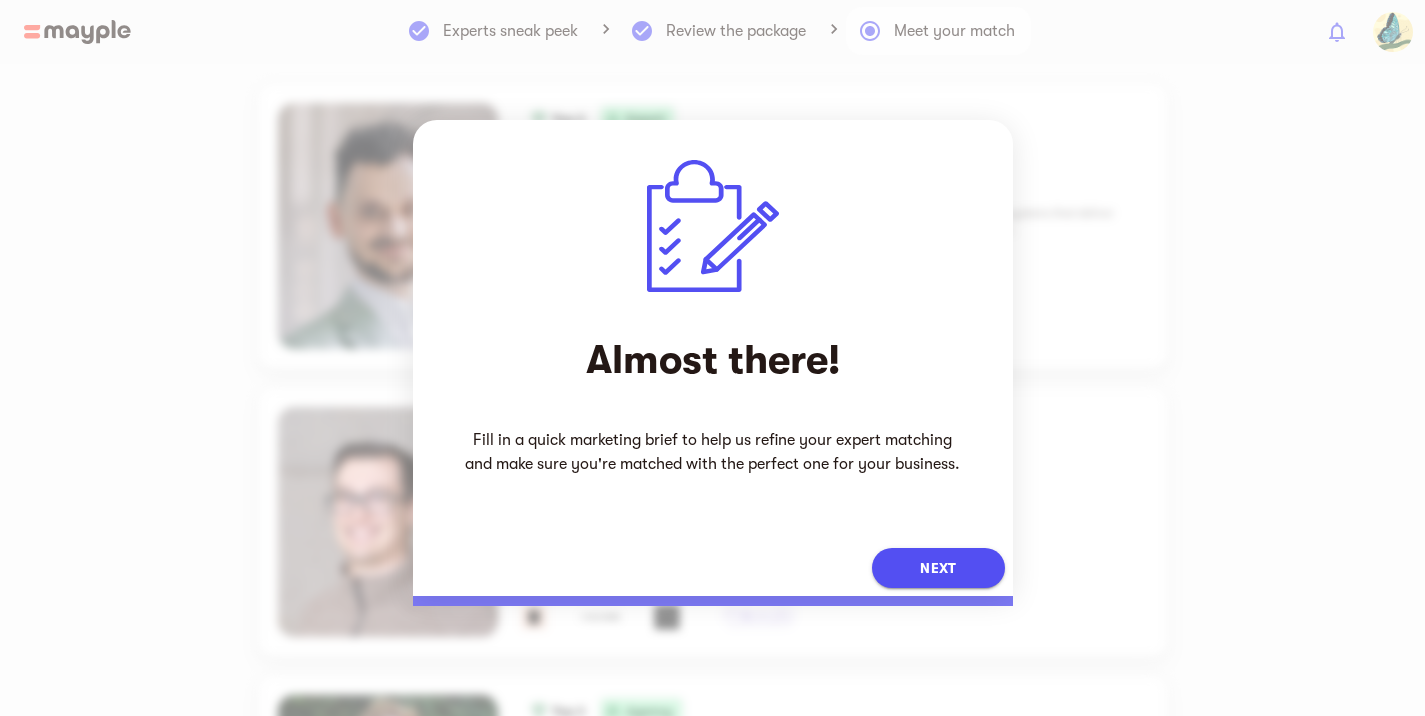 click on "Next" at bounding box center [938, 568] 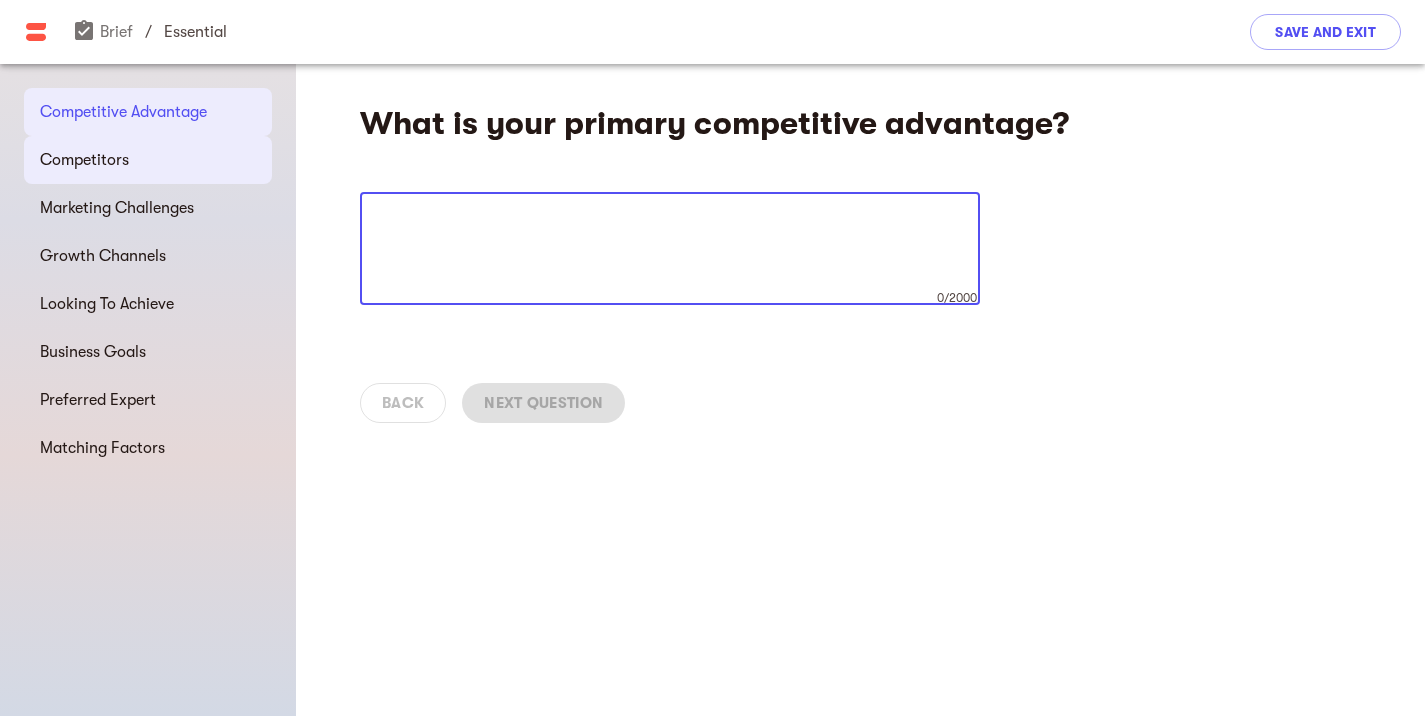 click on "Competitors" at bounding box center [148, 160] 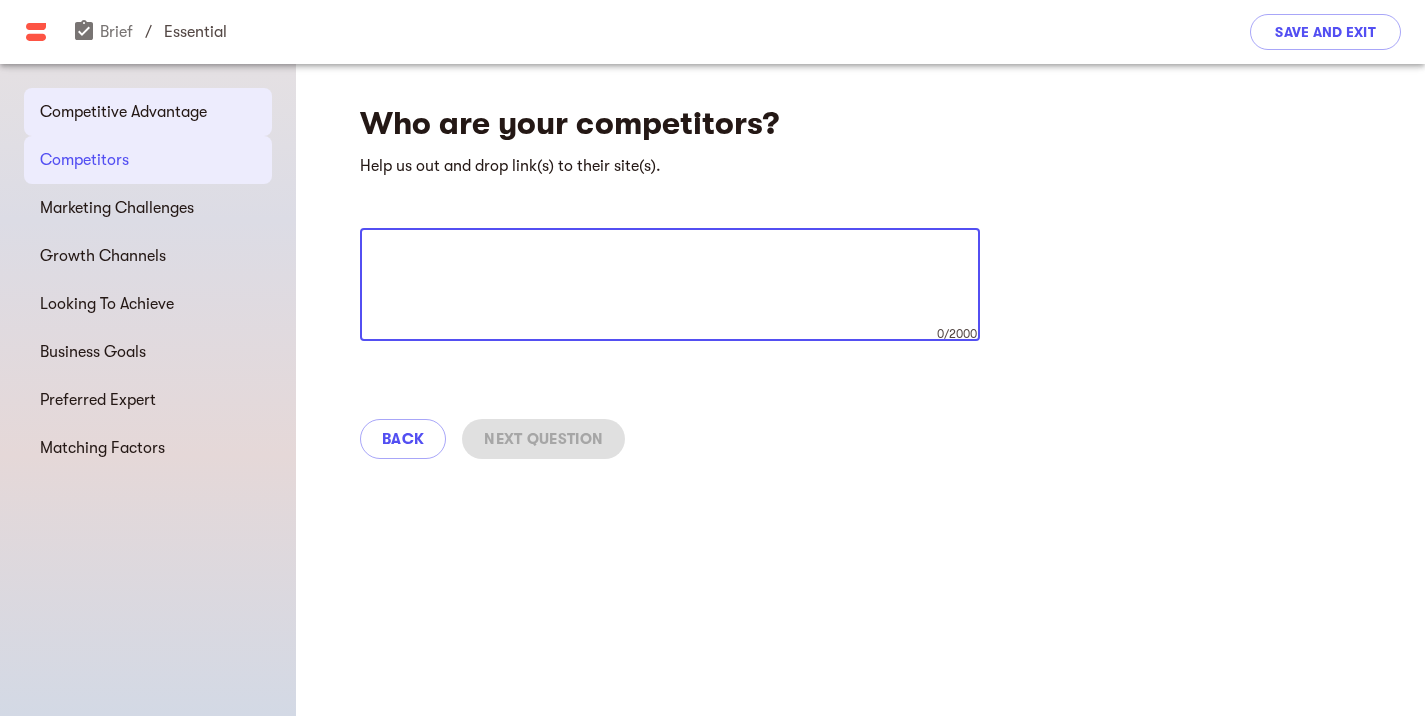 click on "Competitive Advantage" at bounding box center [148, 112] 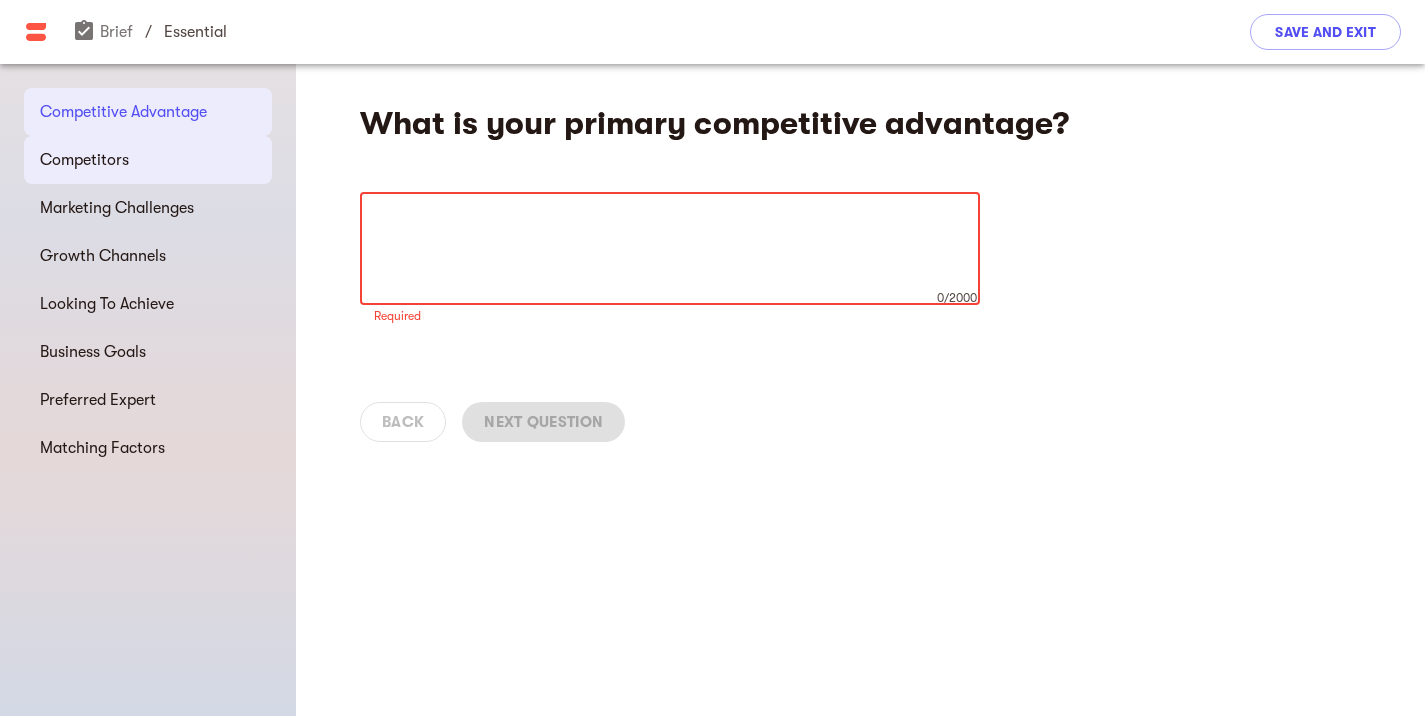 click on "Competitors" at bounding box center [148, 160] 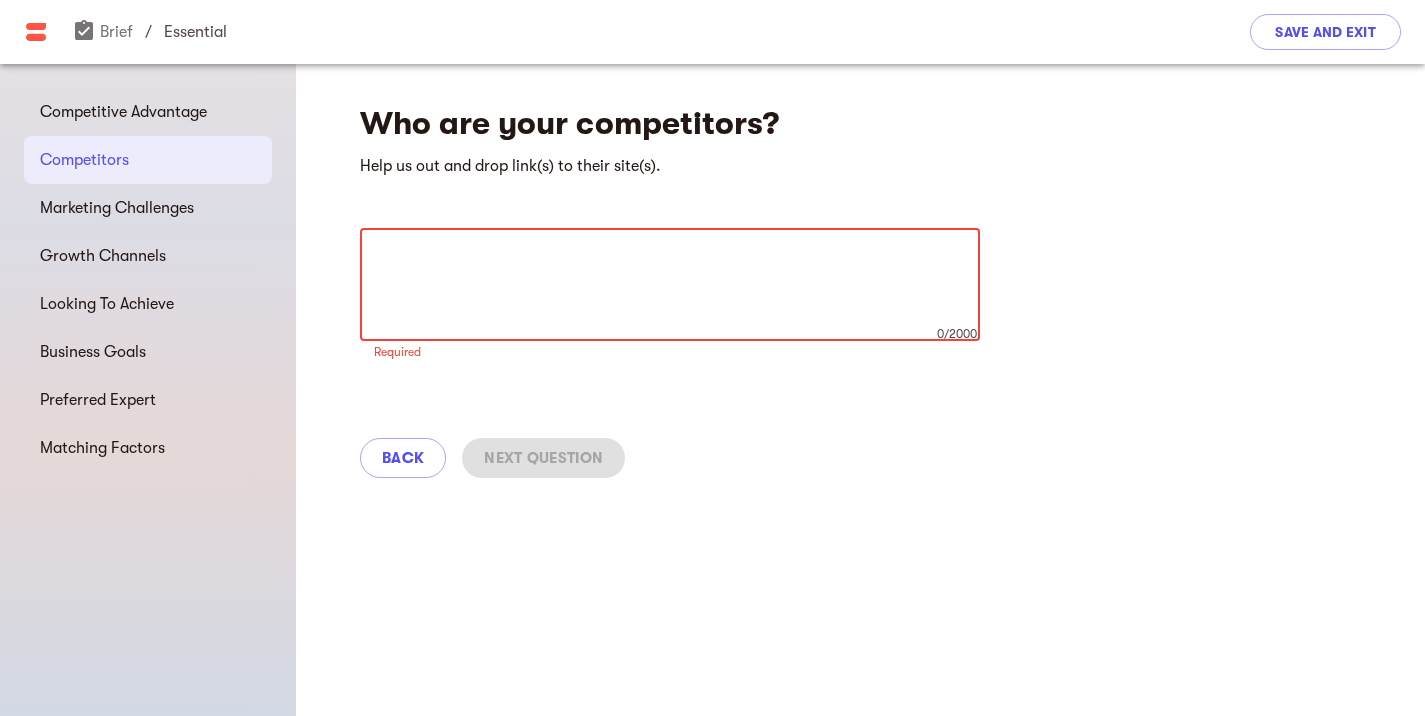paste on "Joey & Pooh" 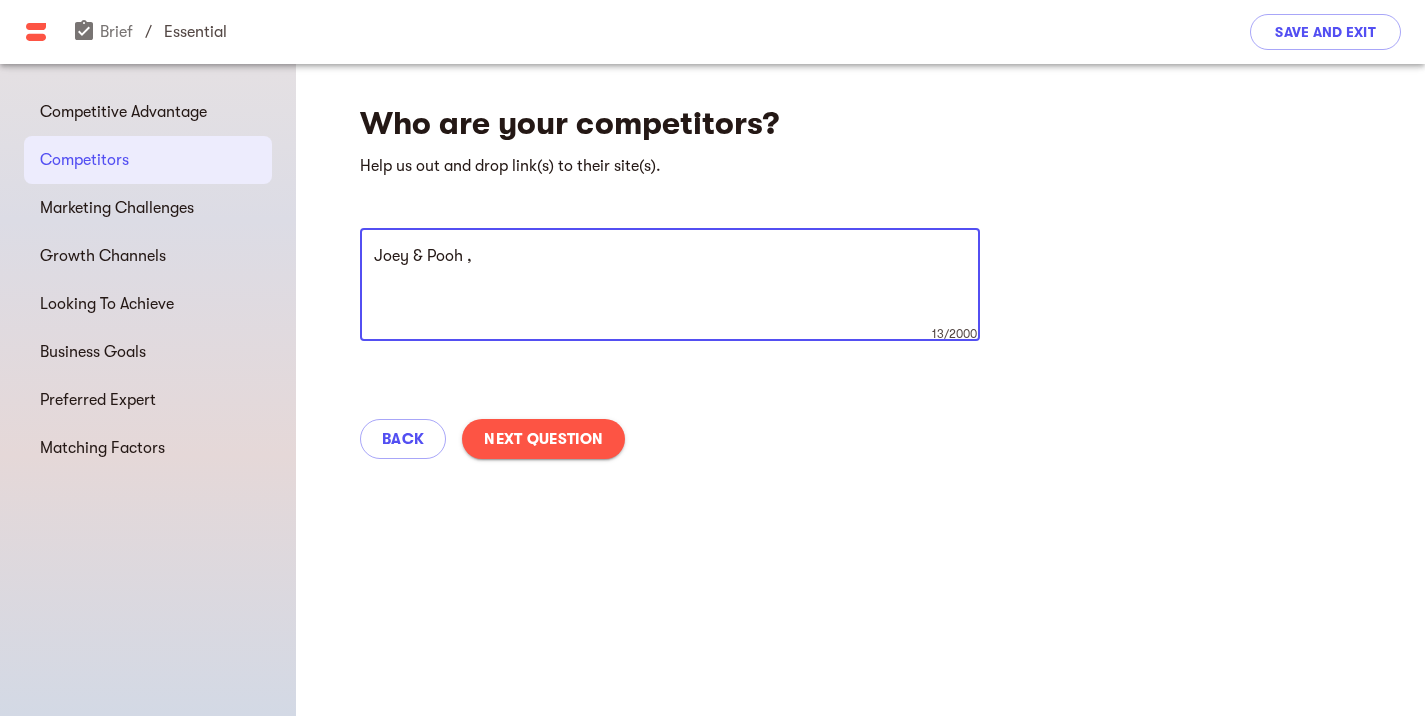 type on "Joey & Pooh ," 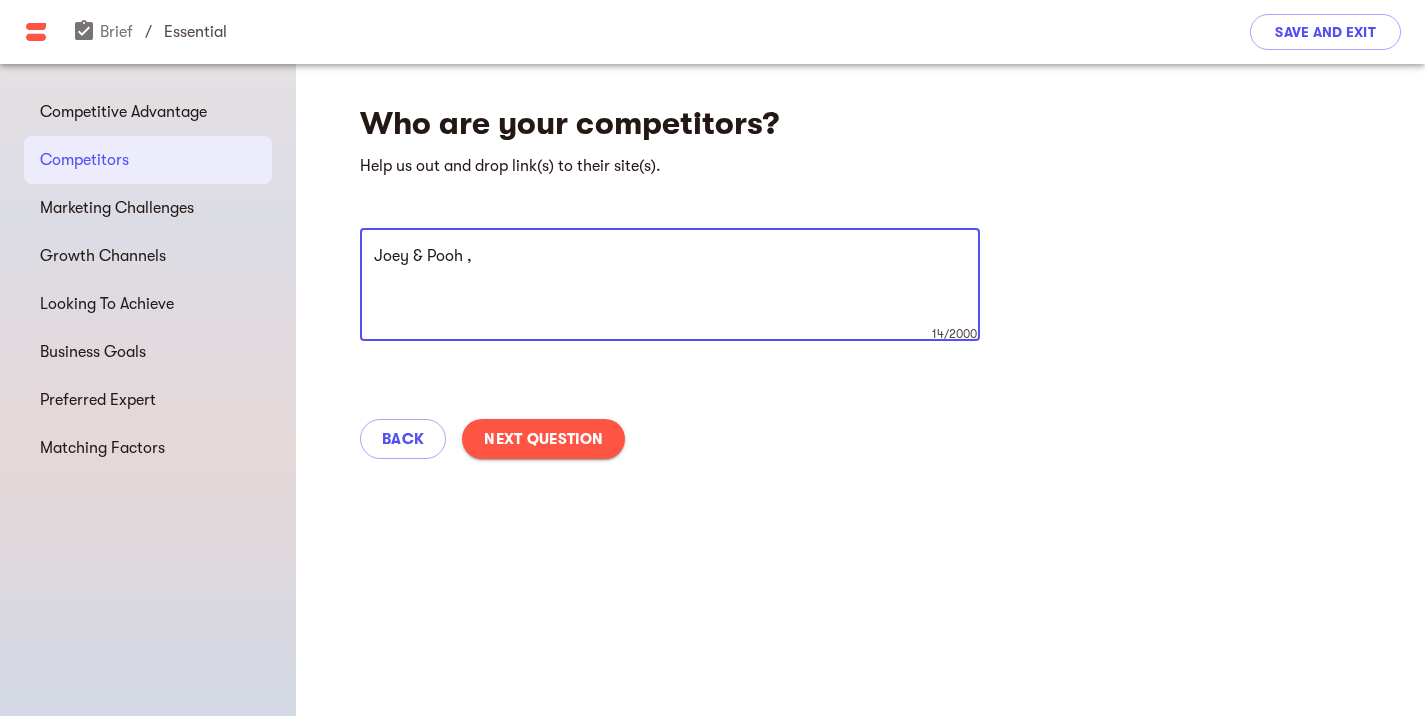 drag, startPoint x: 479, startPoint y: 255, endPoint x: 273, endPoint y: 249, distance: 206.08736 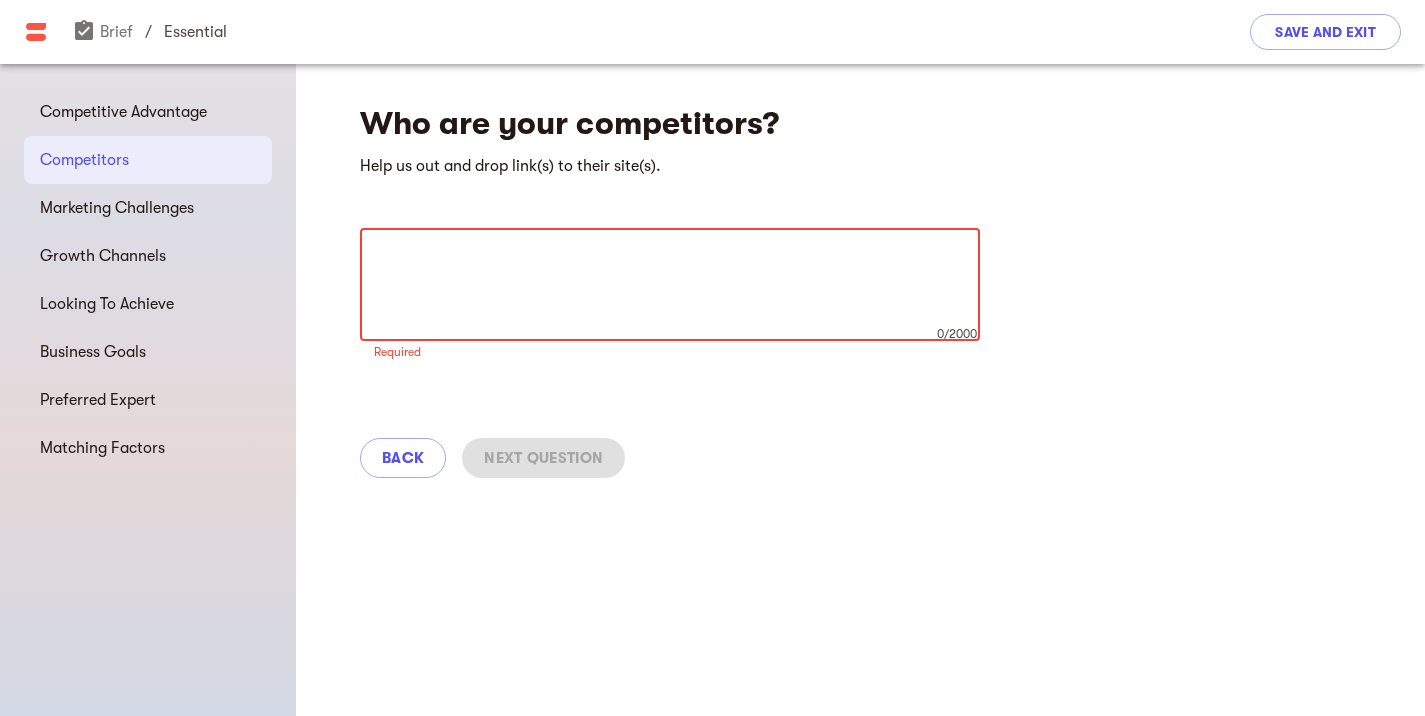 paste on "https://joeyandpooh.com/?srsltid=AfmBOopa8jCyW3SAl3m3gTuI6NaCPMOKFNaOQvu4tT5SEnM0bBPbZV03" 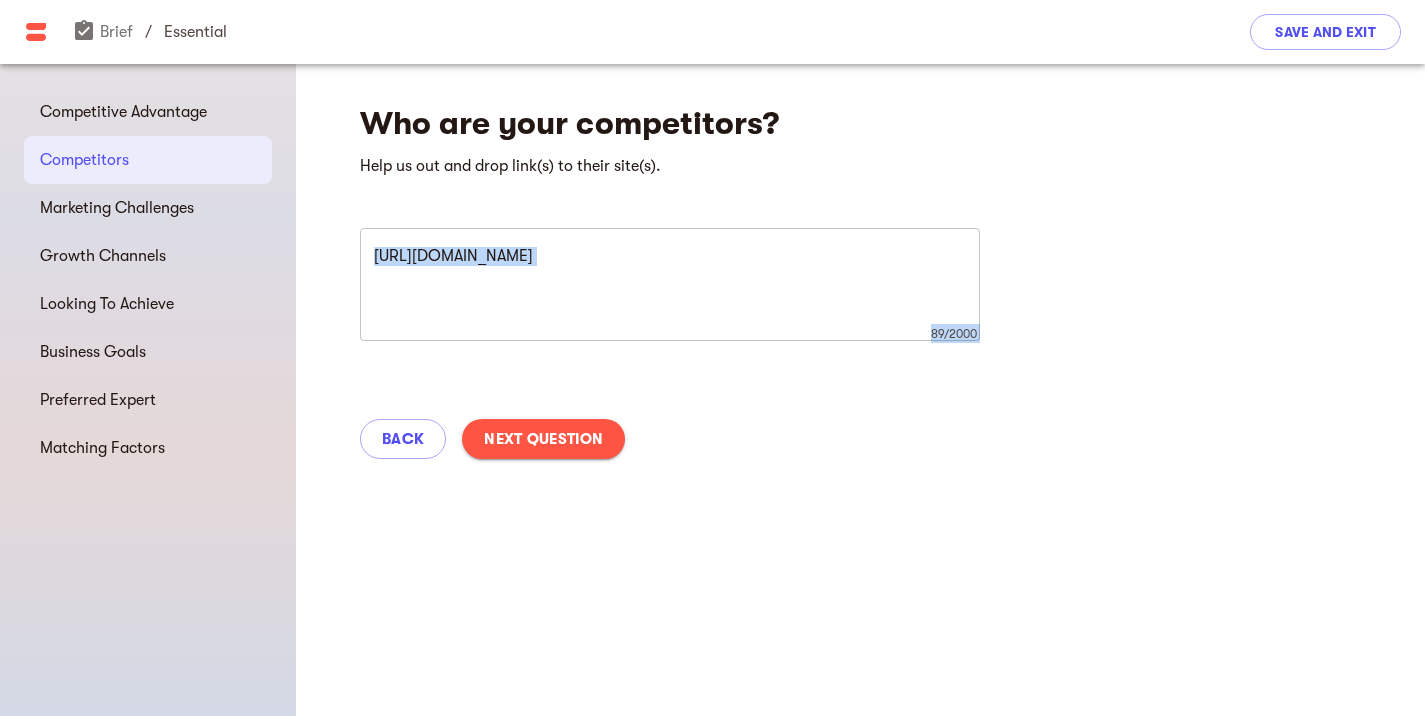 drag, startPoint x: 372, startPoint y: 255, endPoint x: 1020, endPoint y: 368, distance: 657.7788 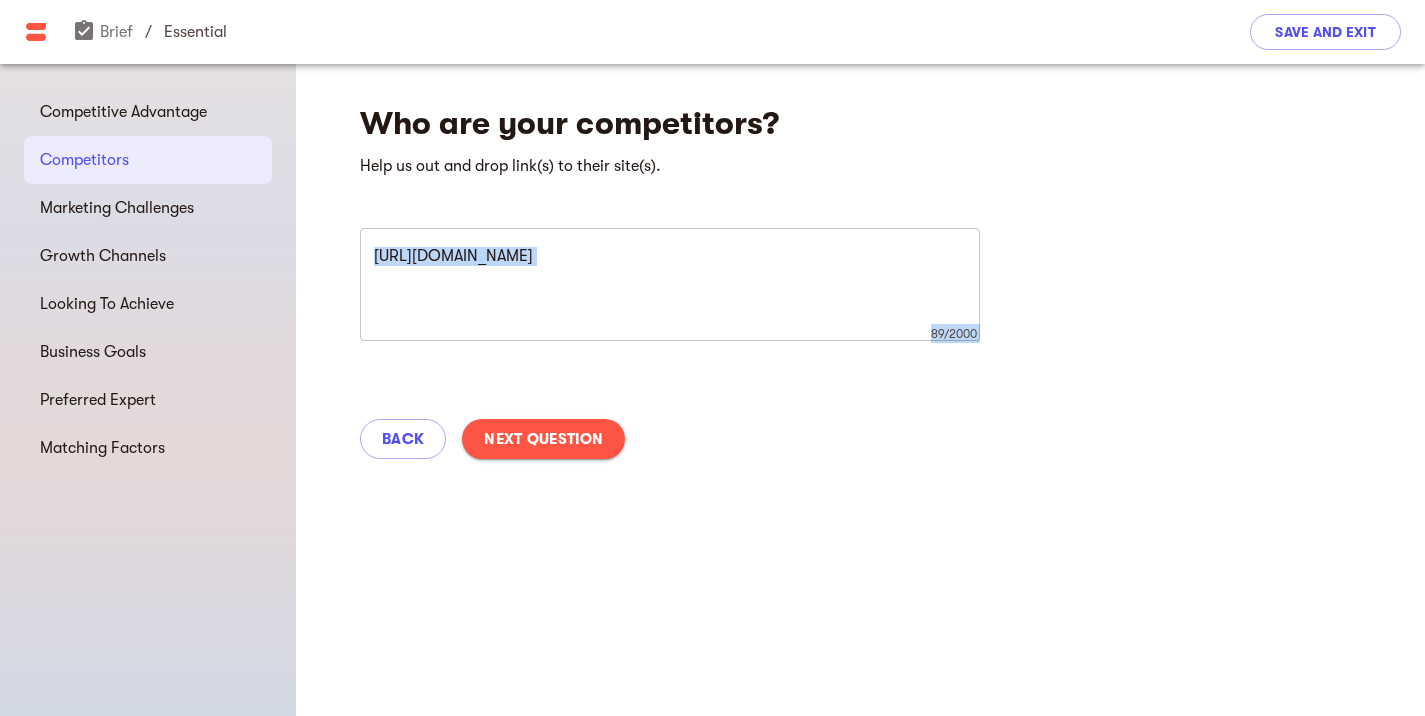 click on "https://joeyandpooh.com/?srsltid=AfmBOopa8jCyW3SAl3m3gTuI6NaCPMOKFNaOQvu4tT5SEnM0bBPbZV03" at bounding box center (670, 285) 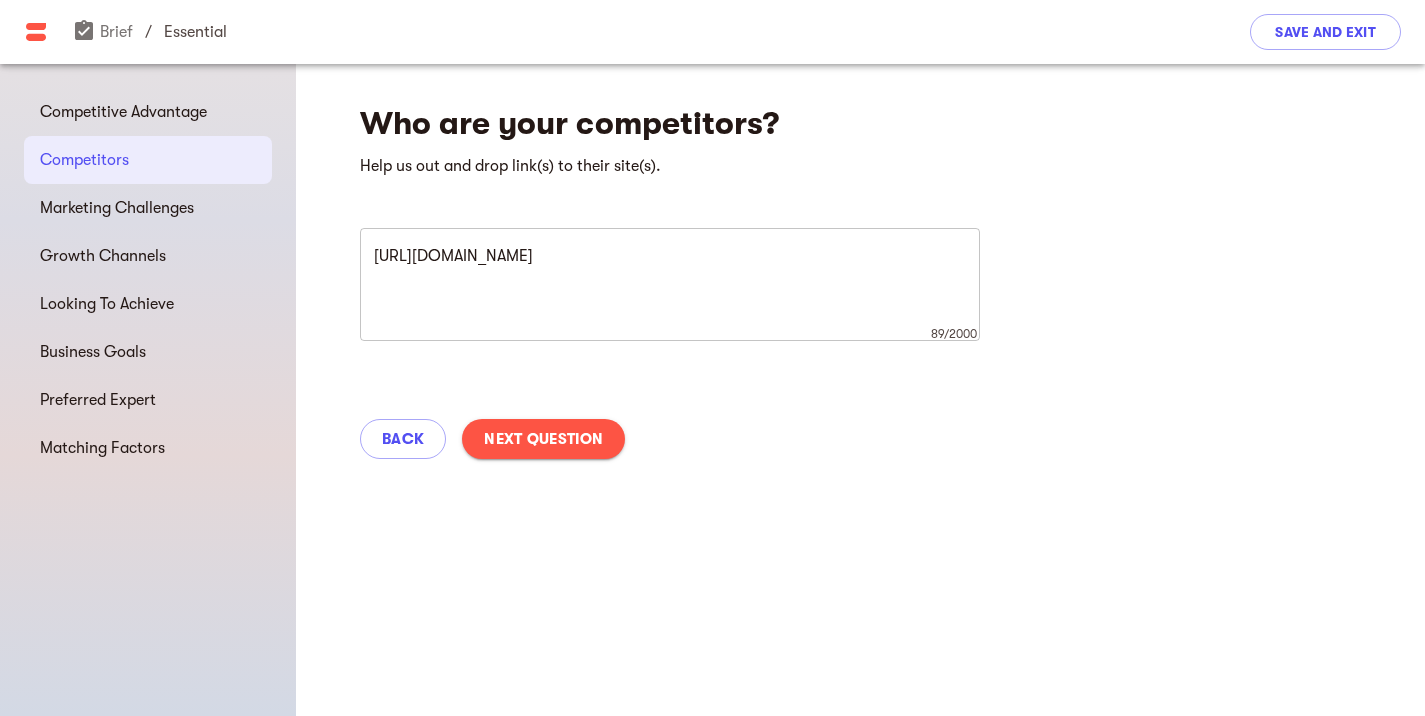 drag, startPoint x: 967, startPoint y: 275, endPoint x: 388, endPoint y: 266, distance: 579.06995 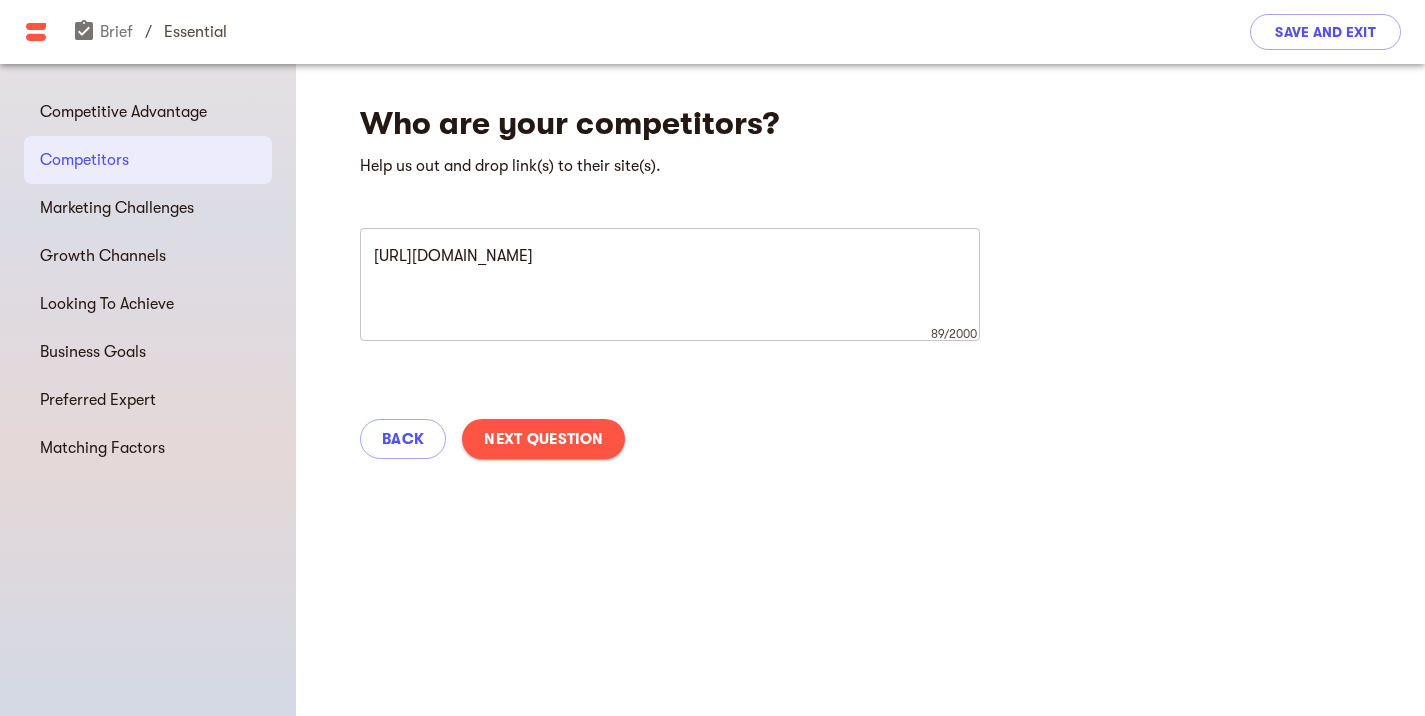 drag, startPoint x: 372, startPoint y: 254, endPoint x: 807, endPoint y: 308, distance: 438.3389 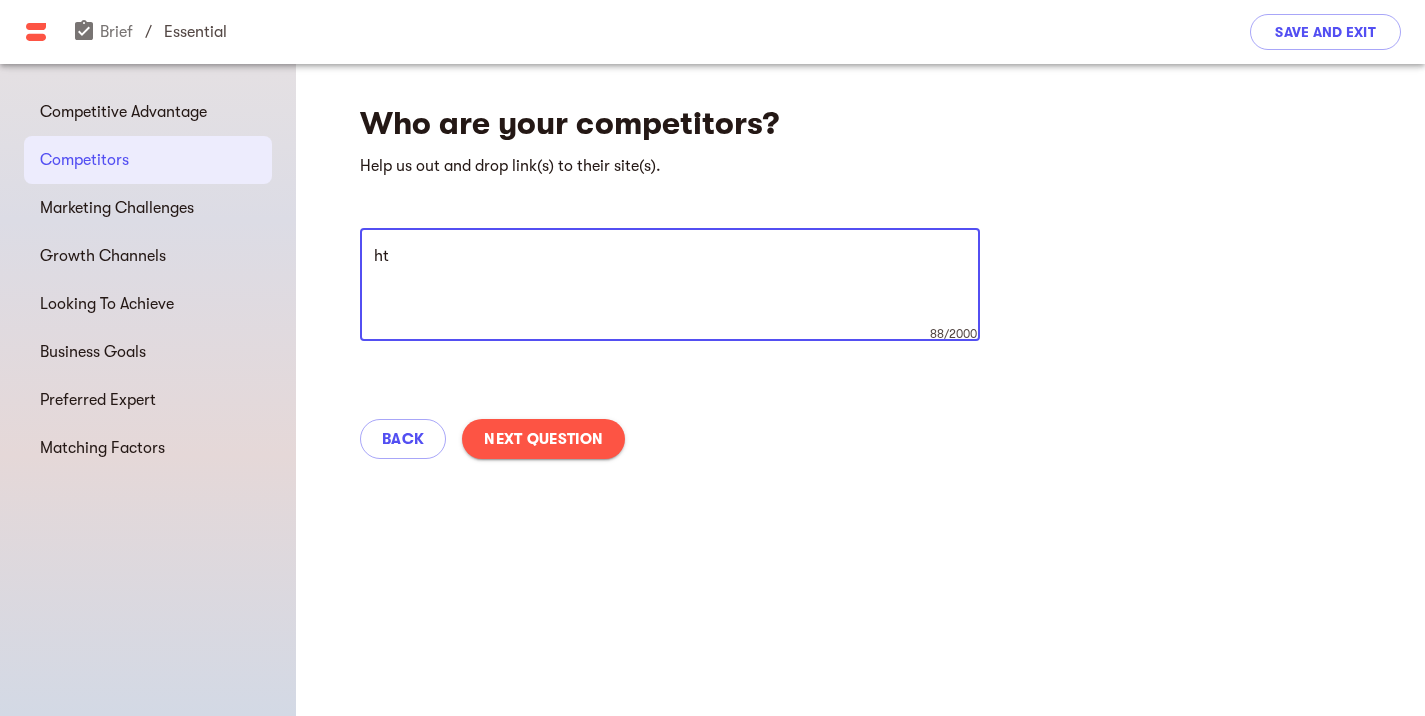 type on "h" 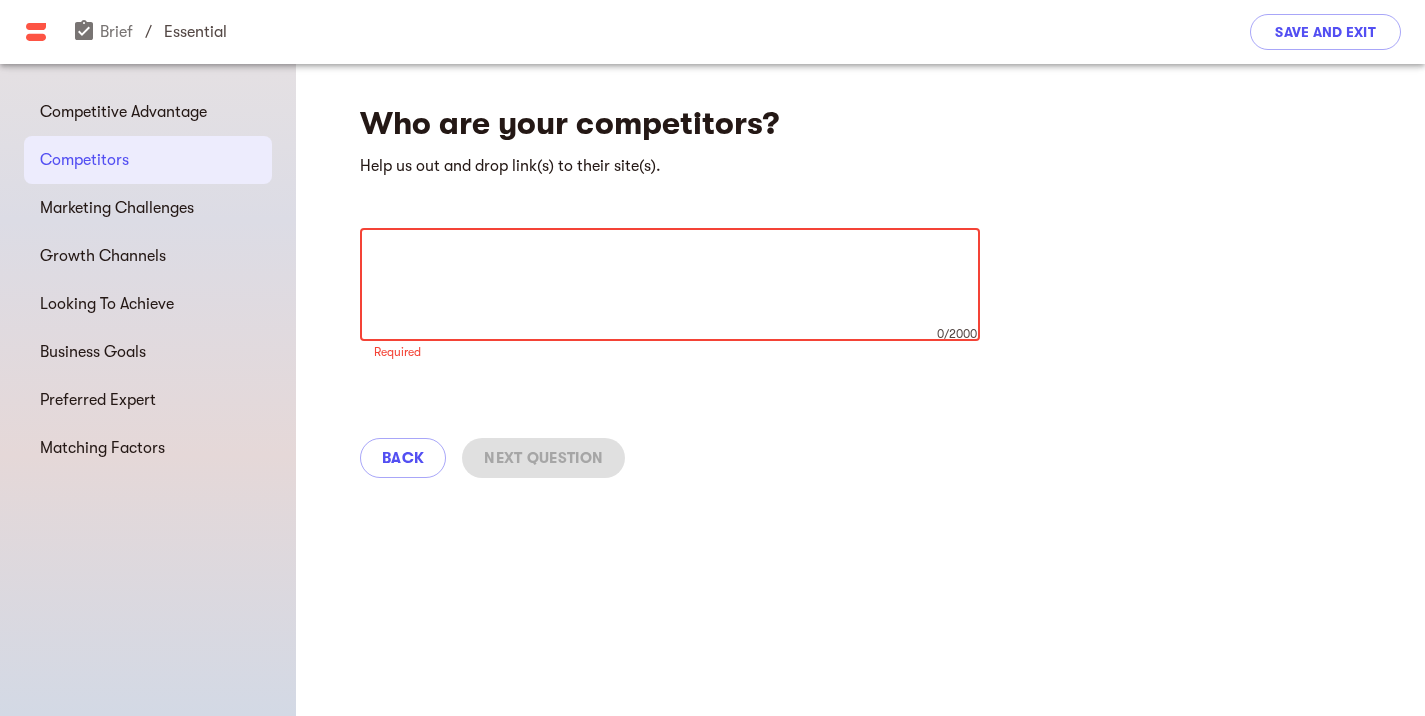 paste on "https://joeyandpooh.com/" 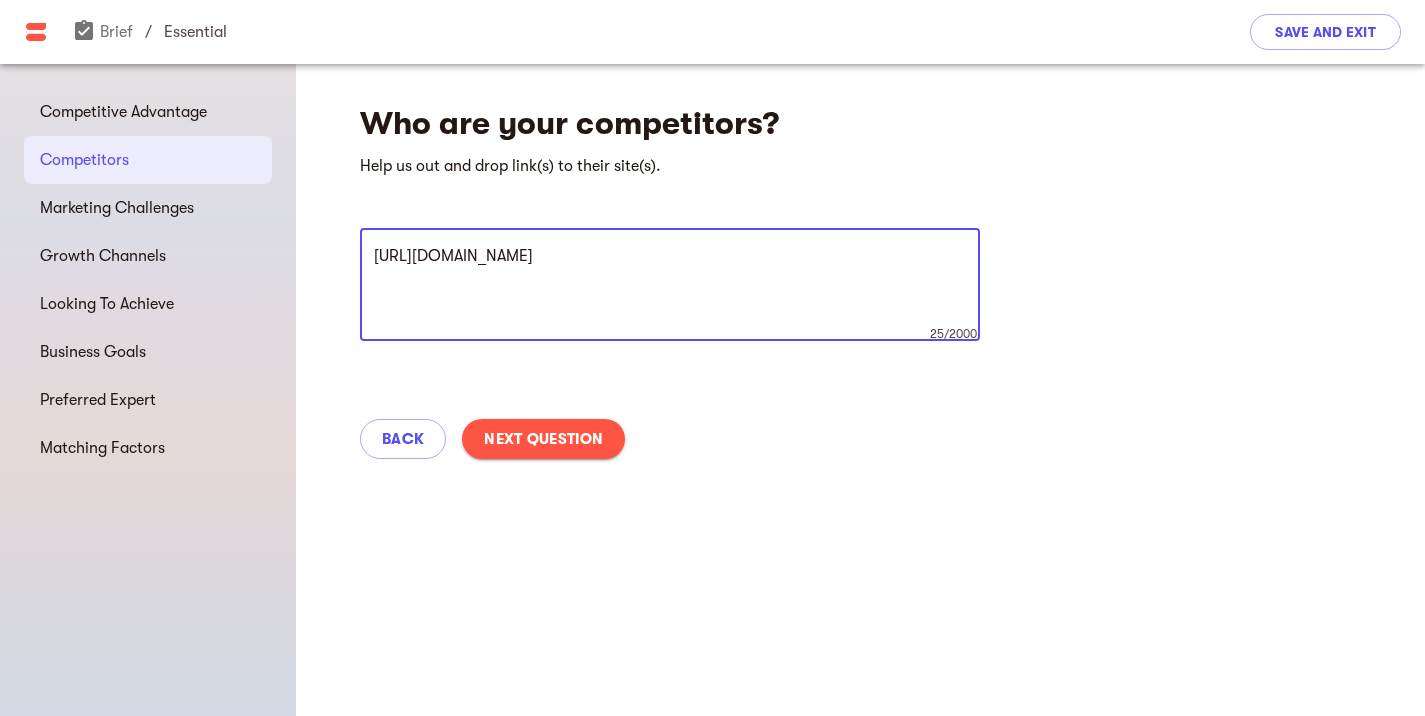 paste on "https://ankid.in/" 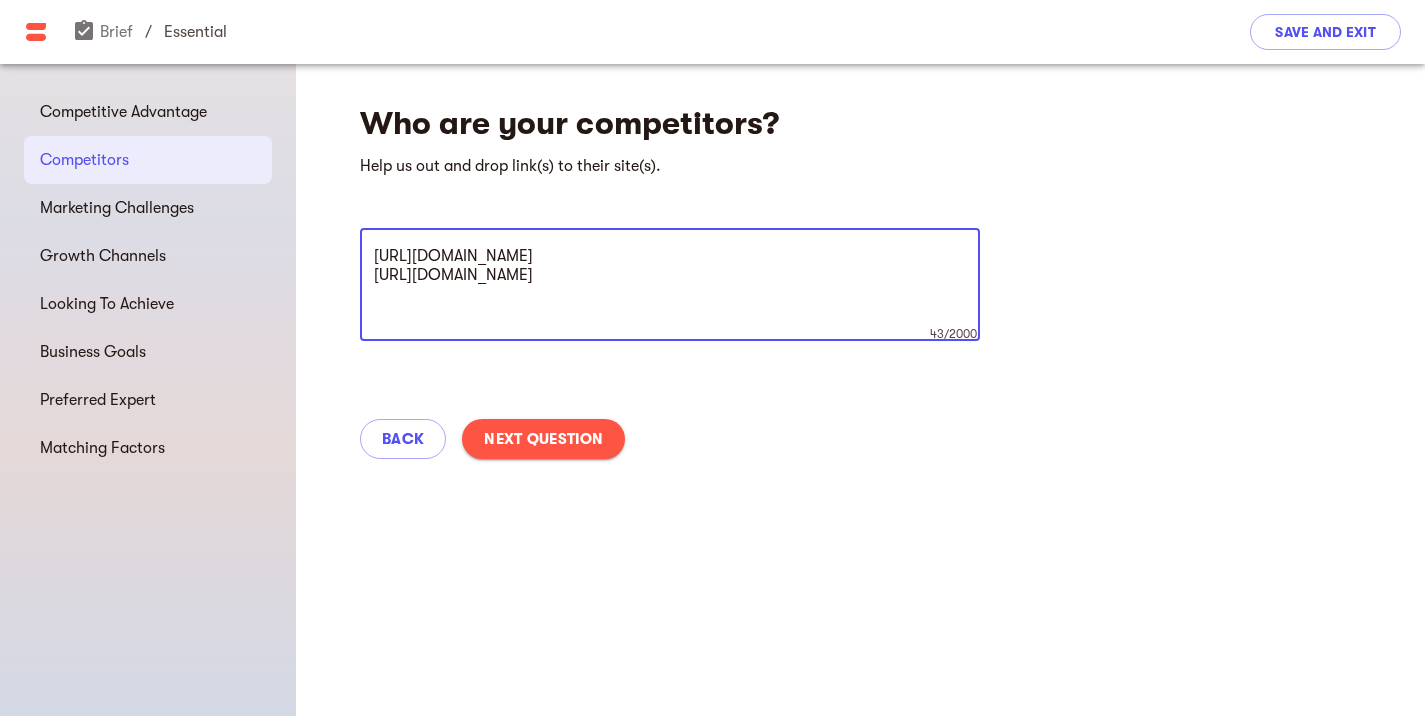paste on "https://www.tibertaber.com/" 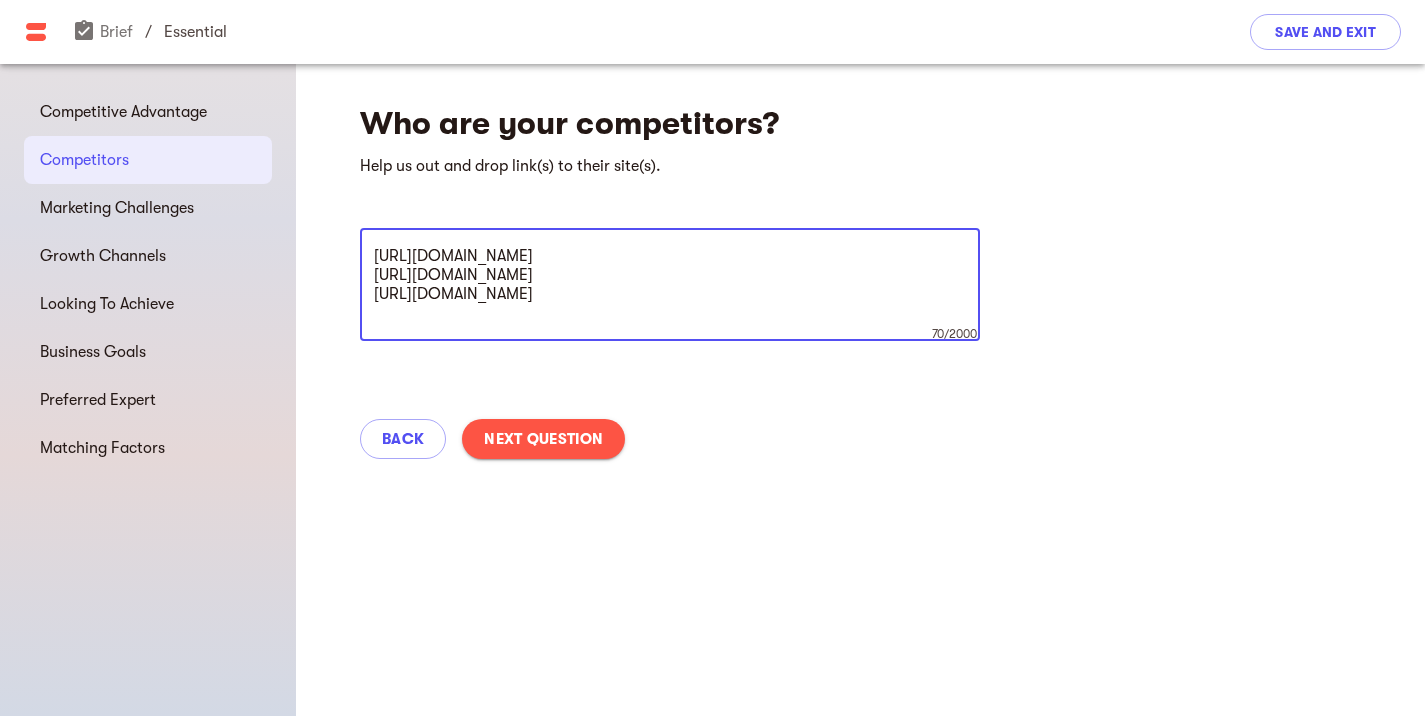 type on "https://joeyandpooh.com/
https://ankid.in/
https://www.tibertaber.com/" 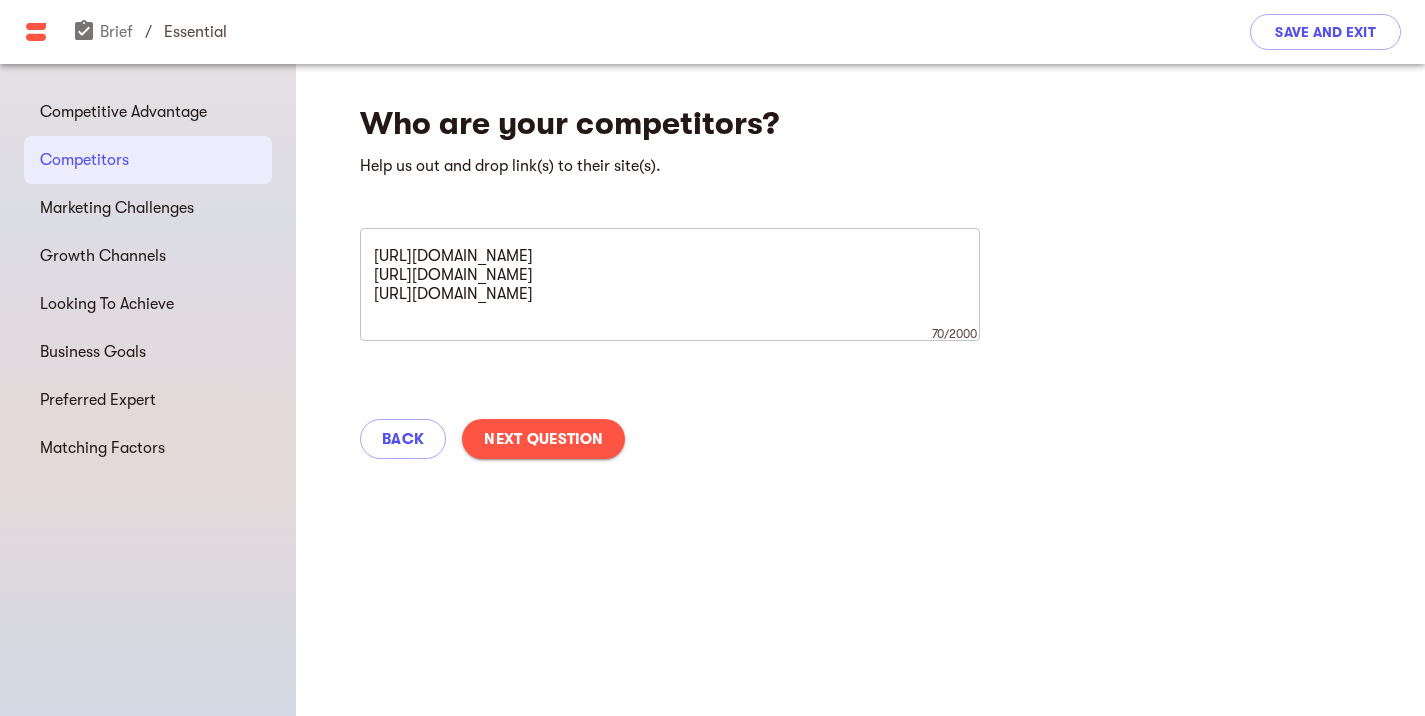 click on "Next Question" at bounding box center (543, 439) 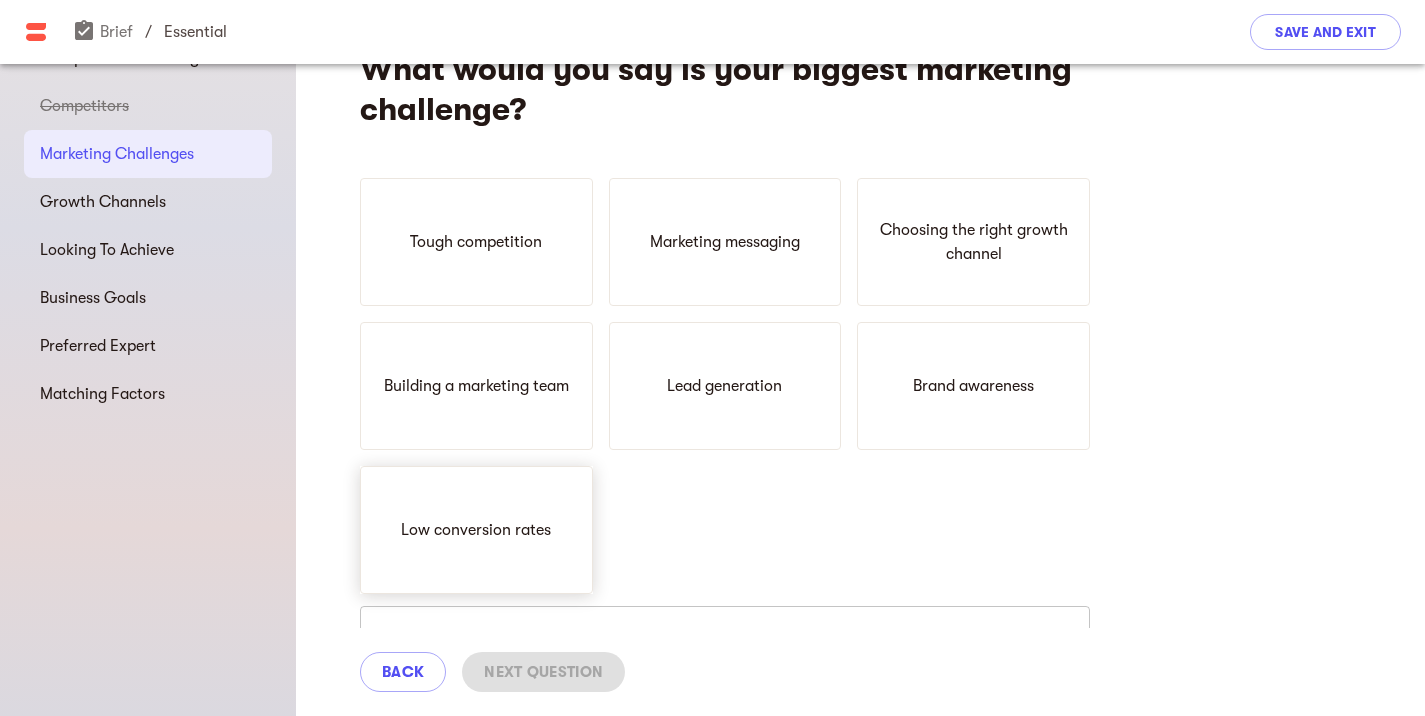 scroll, scrollTop: 59, scrollLeft: 0, axis: vertical 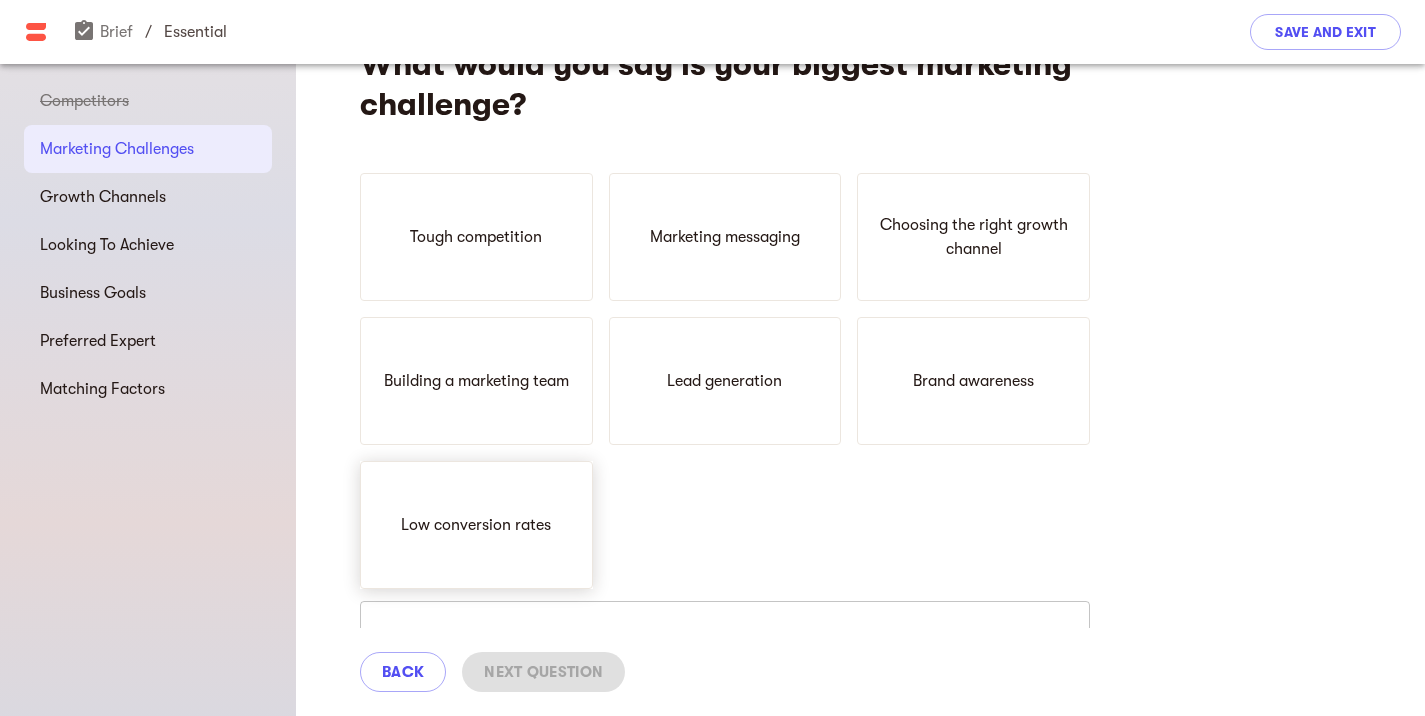 click on "Low conversion rates" at bounding box center [476, 525] 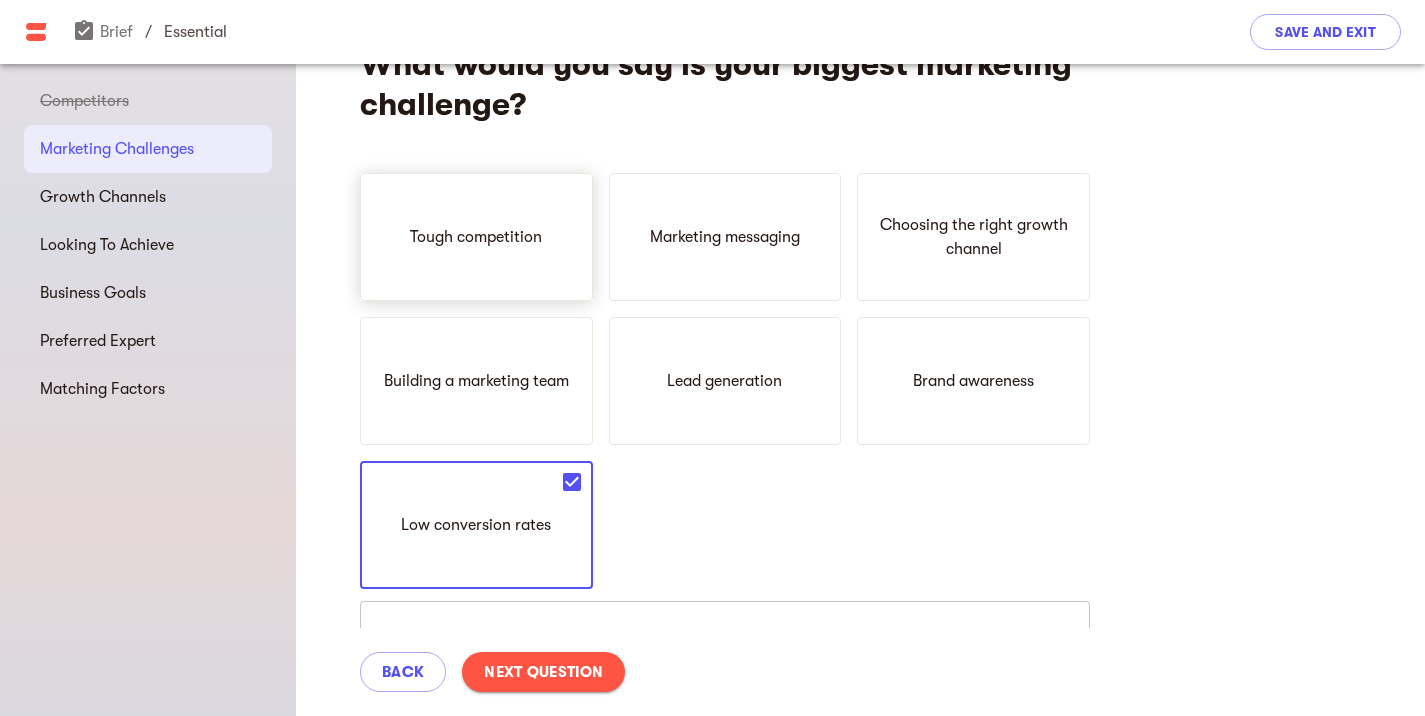 click on "Tough competition" at bounding box center [476, 237] 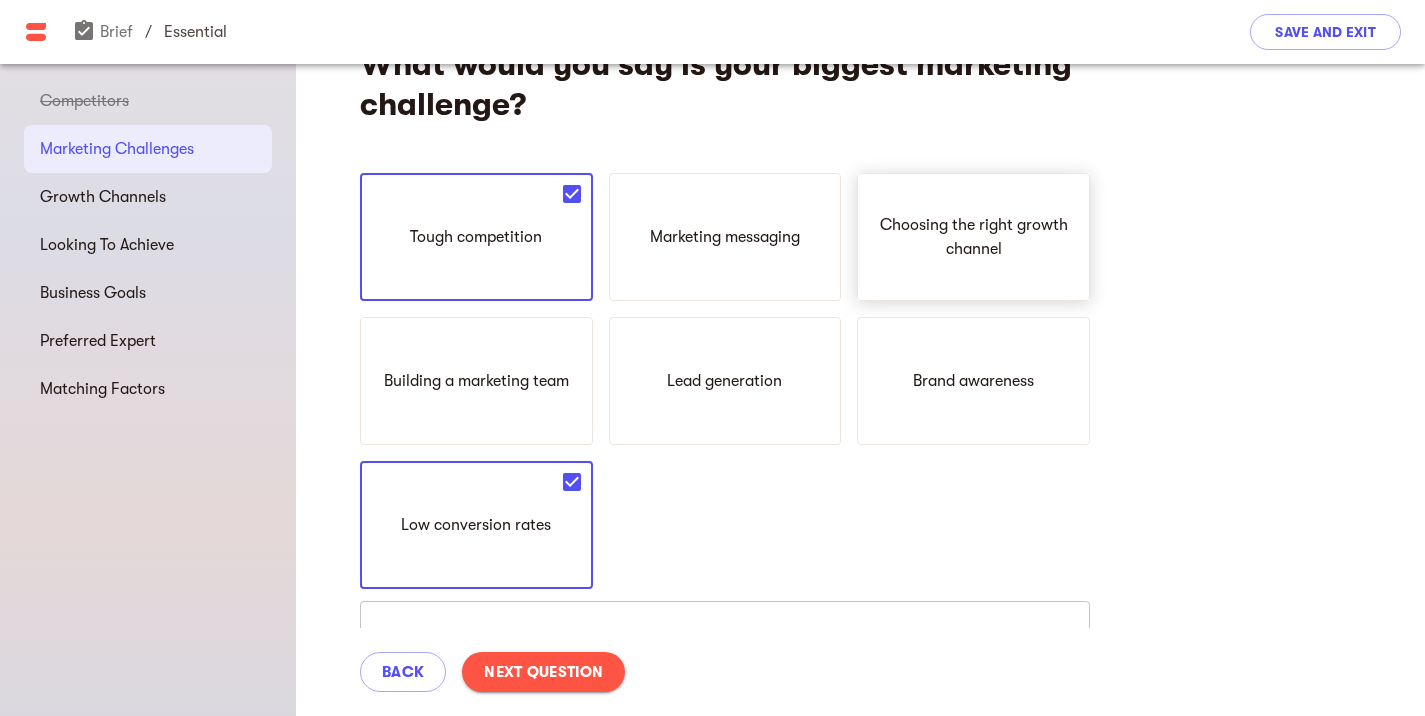 click on "Choosing the right growth channel" at bounding box center [973, 237] 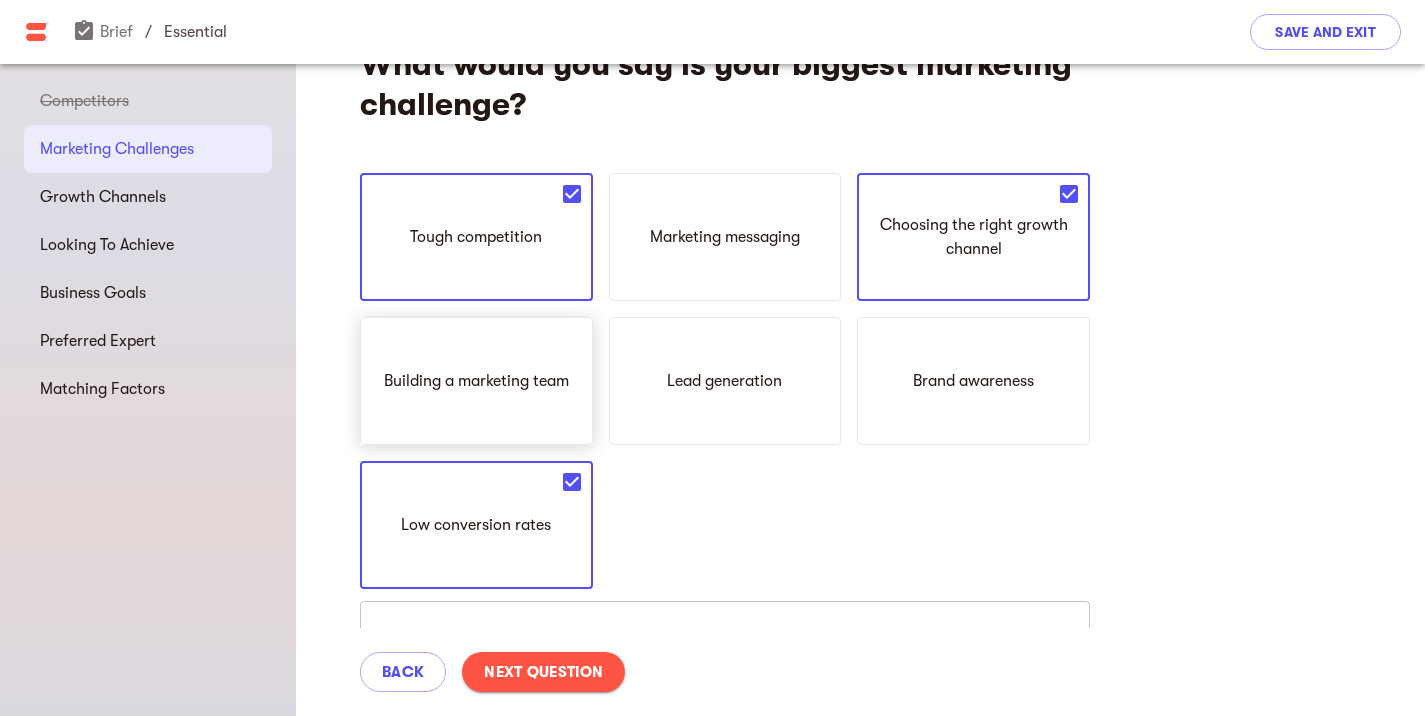 click on "Building a marketing team" at bounding box center [476, 381] 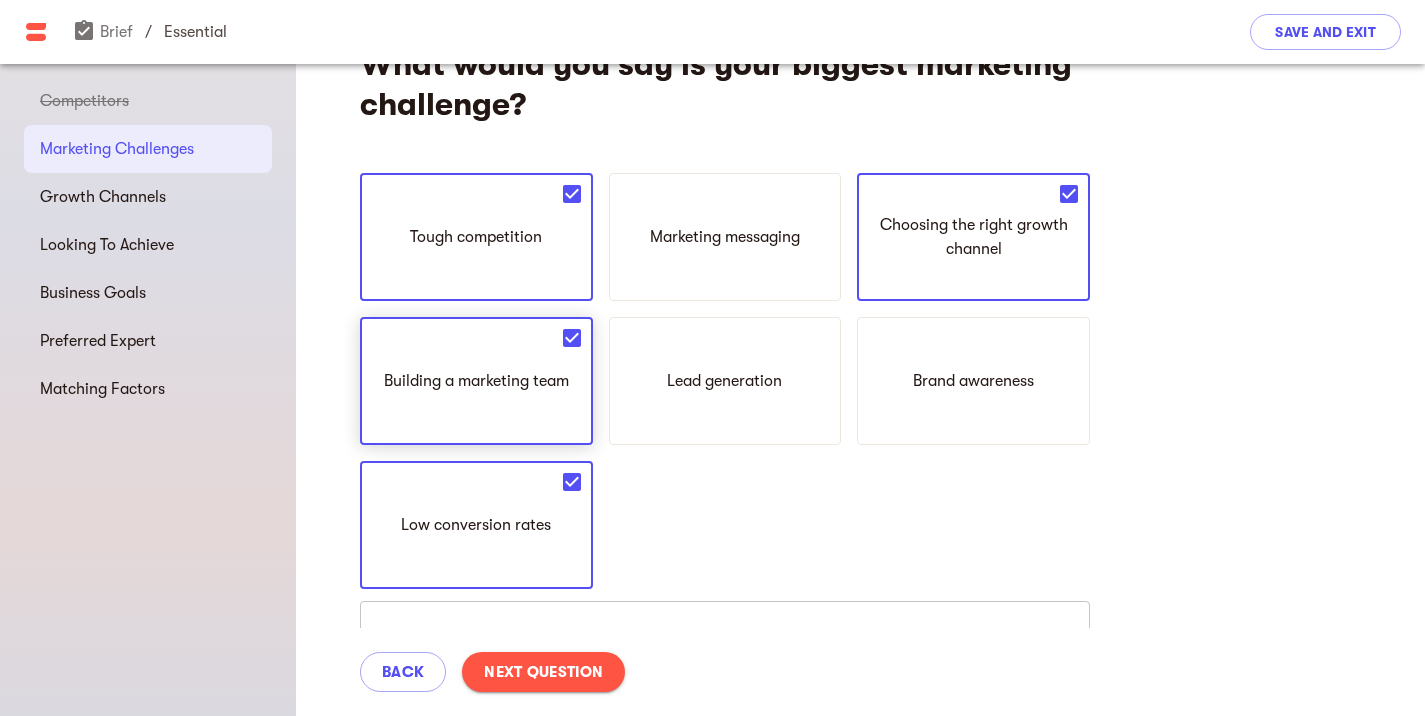 click on "Building a marketing team" at bounding box center (476, 381) 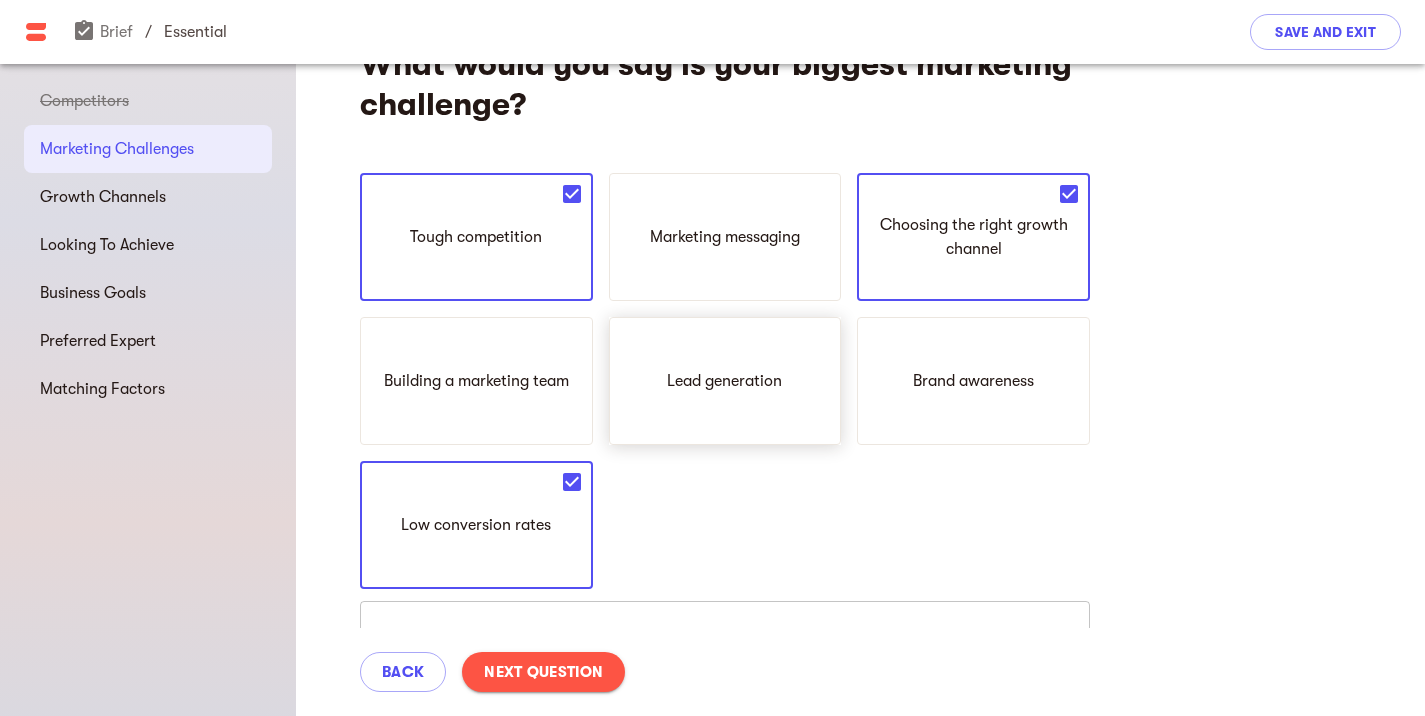 click on "Lead generation" at bounding box center (725, 381) 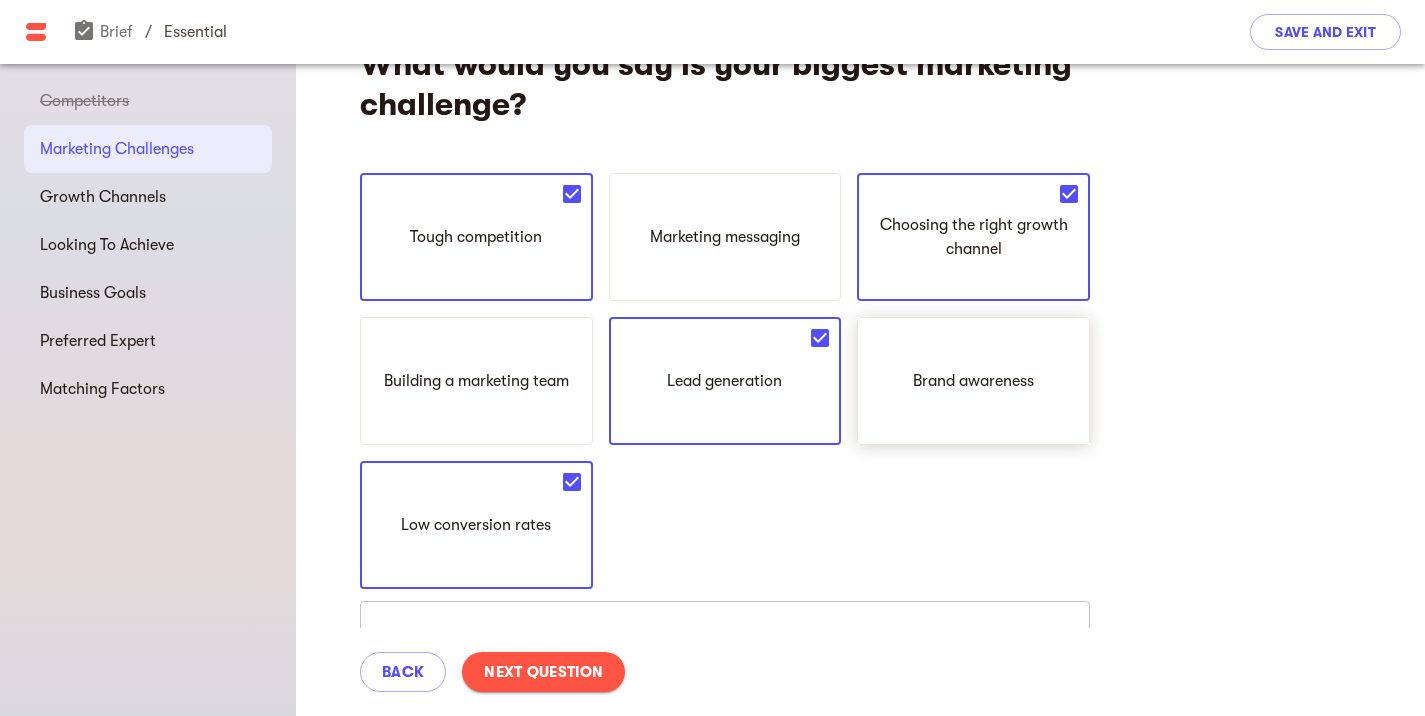 click on "Brand awareness" at bounding box center (973, 381) 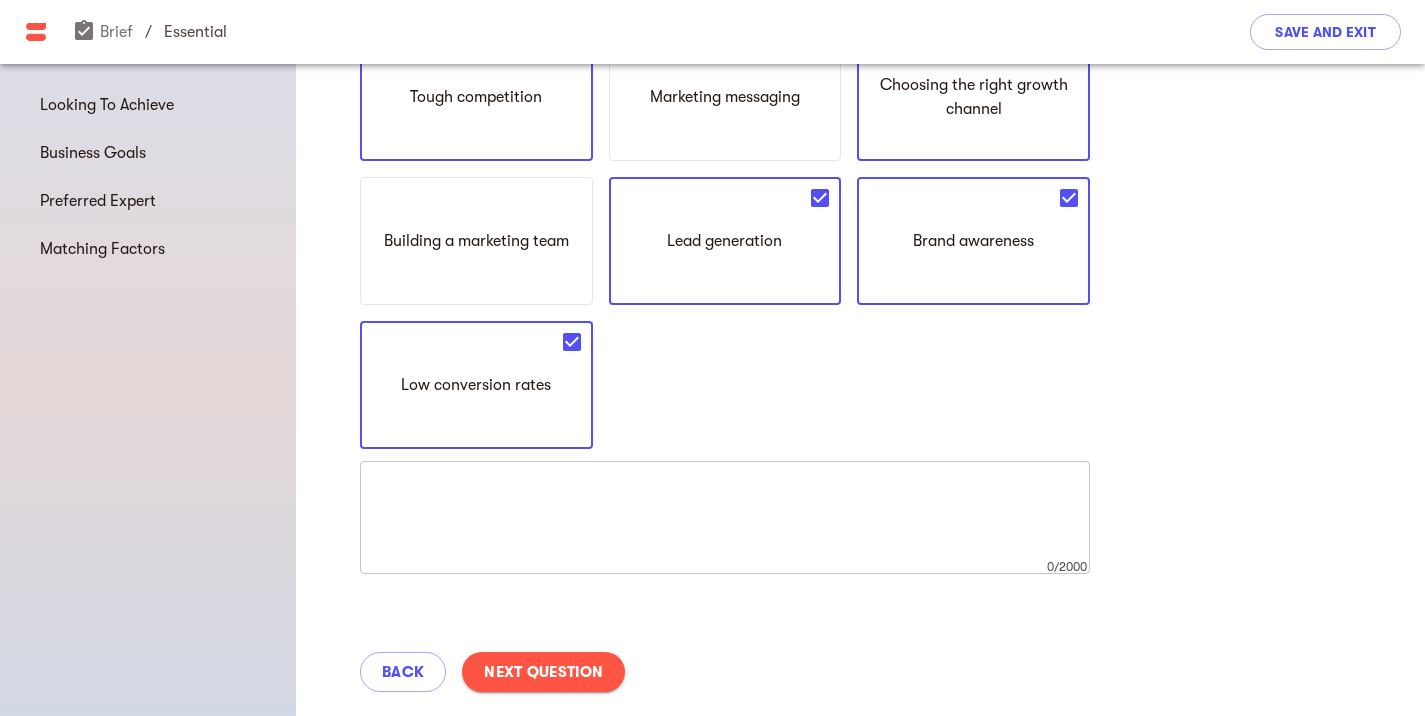 scroll, scrollTop: 201, scrollLeft: 0, axis: vertical 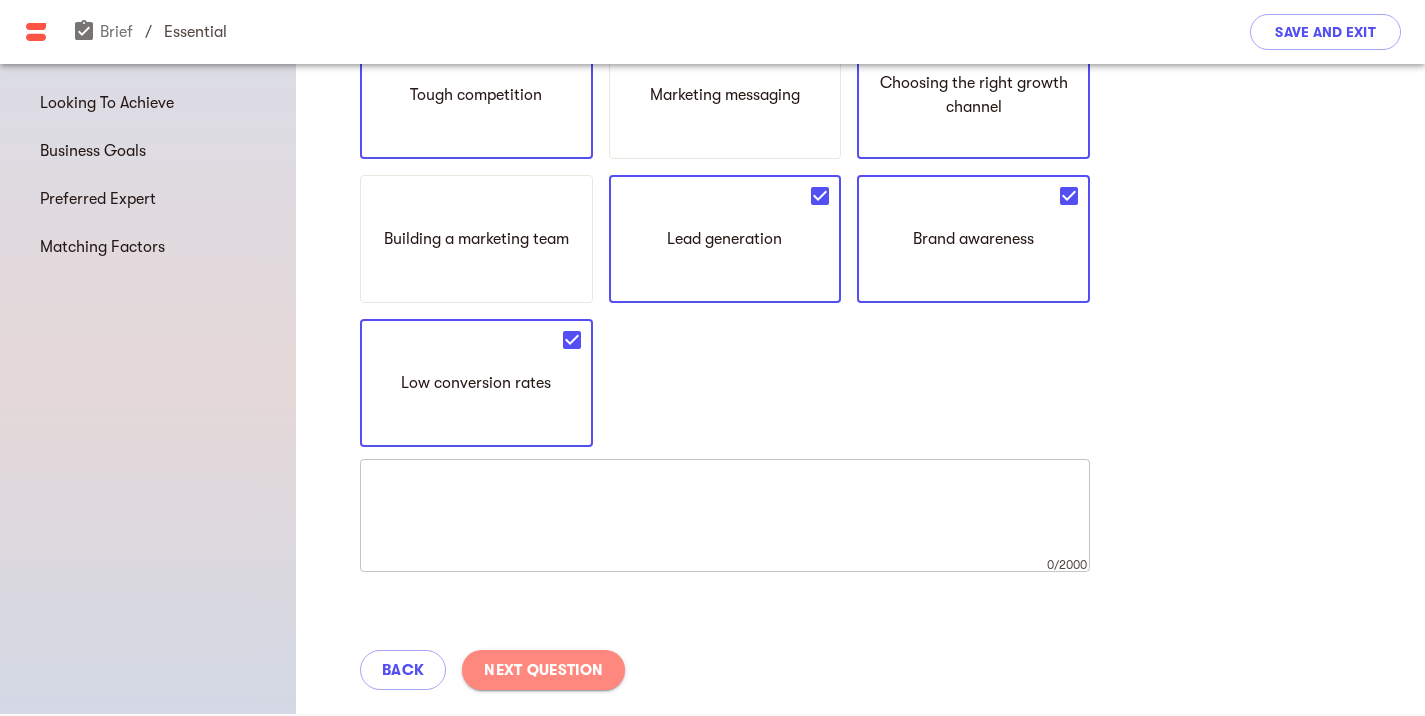 click on "Next Question" at bounding box center (543, 670) 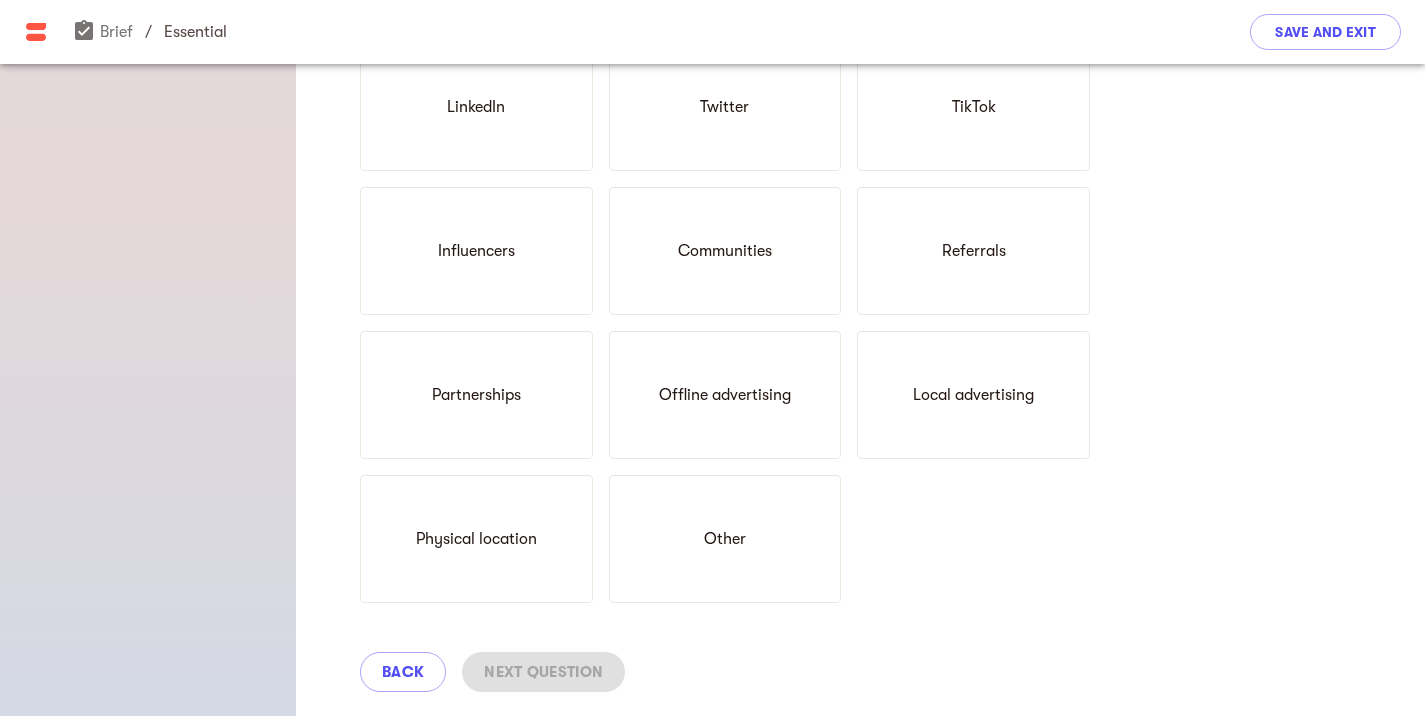 scroll, scrollTop: 812, scrollLeft: 0, axis: vertical 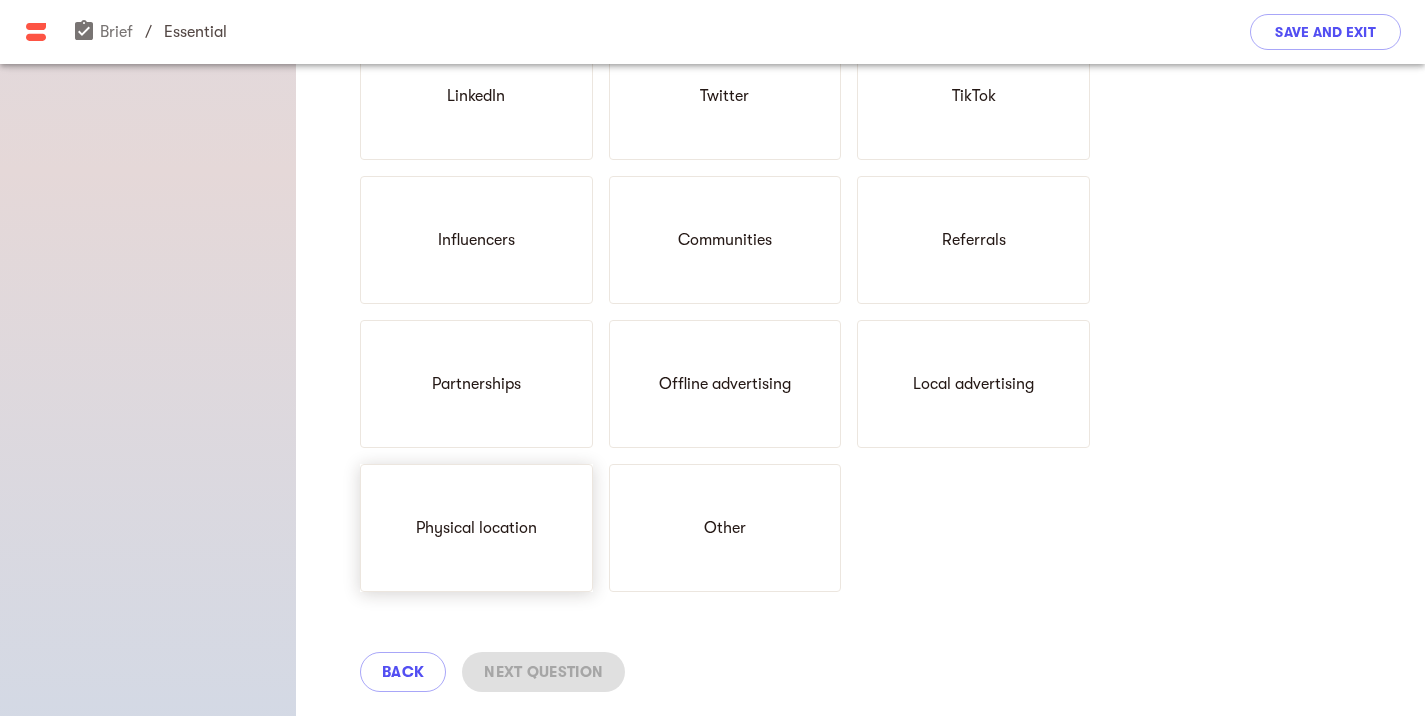 click on "Physical location" at bounding box center (476, 528) 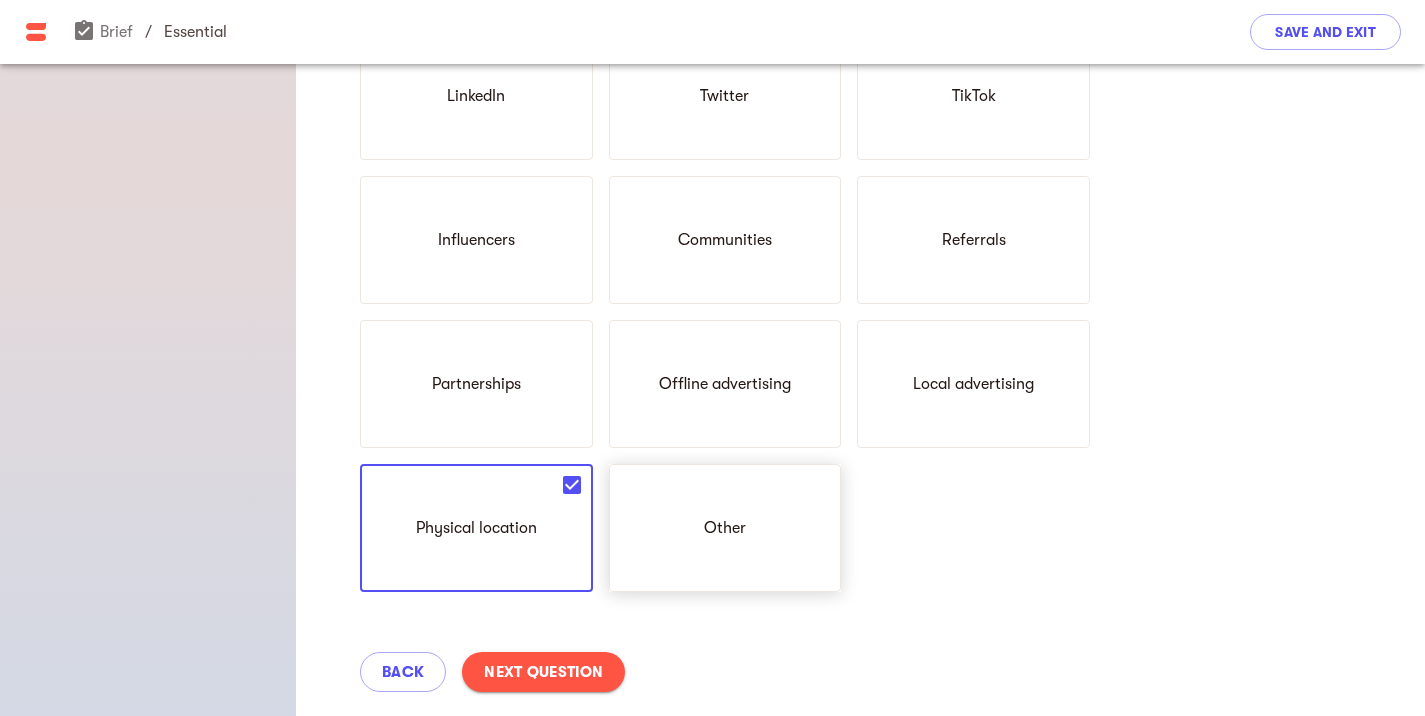 click on "Other" at bounding box center (725, 528) 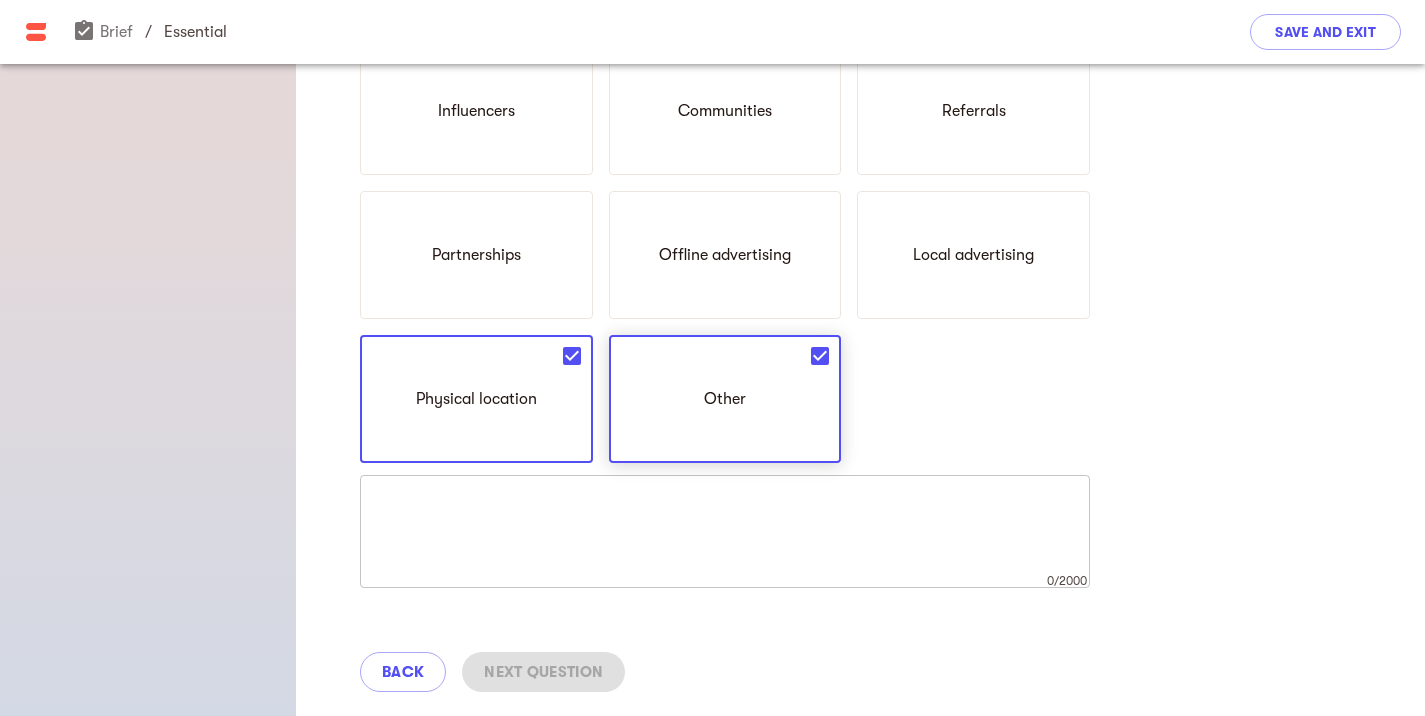 scroll, scrollTop: 979, scrollLeft: 0, axis: vertical 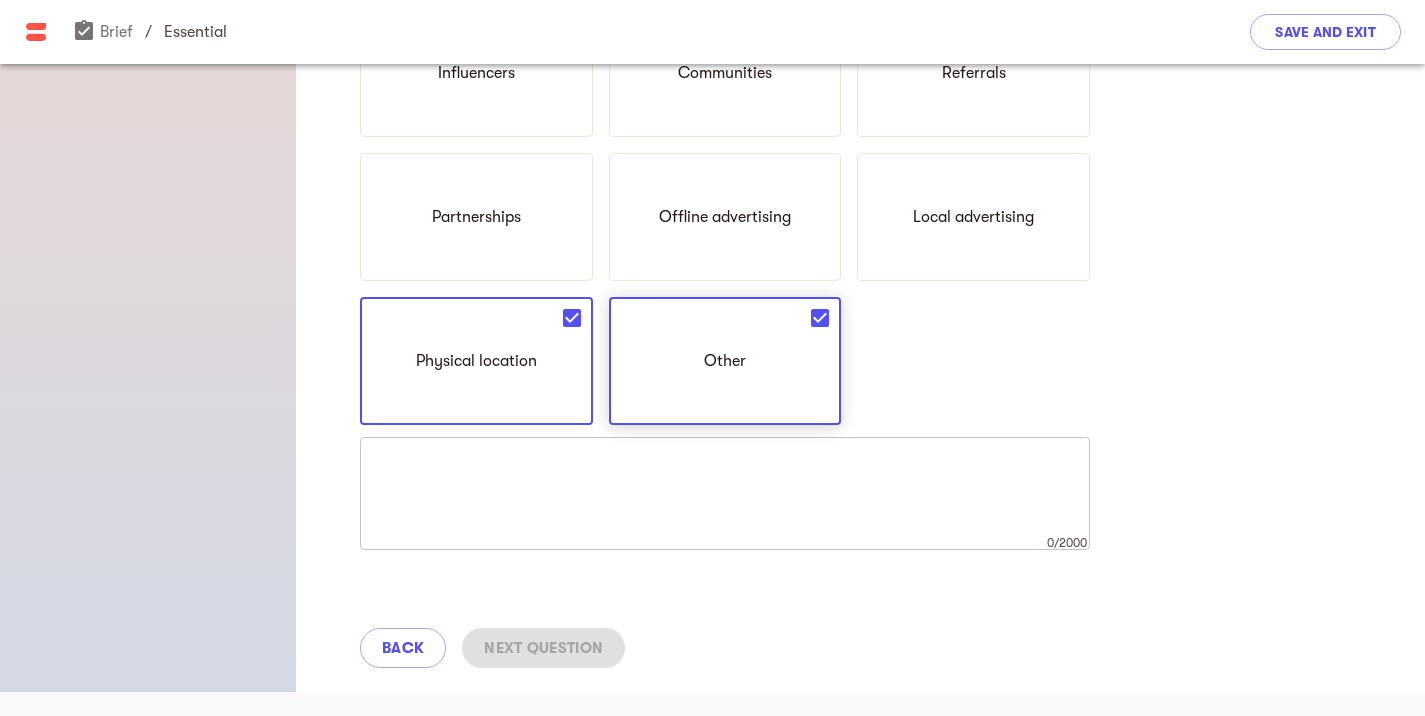 click 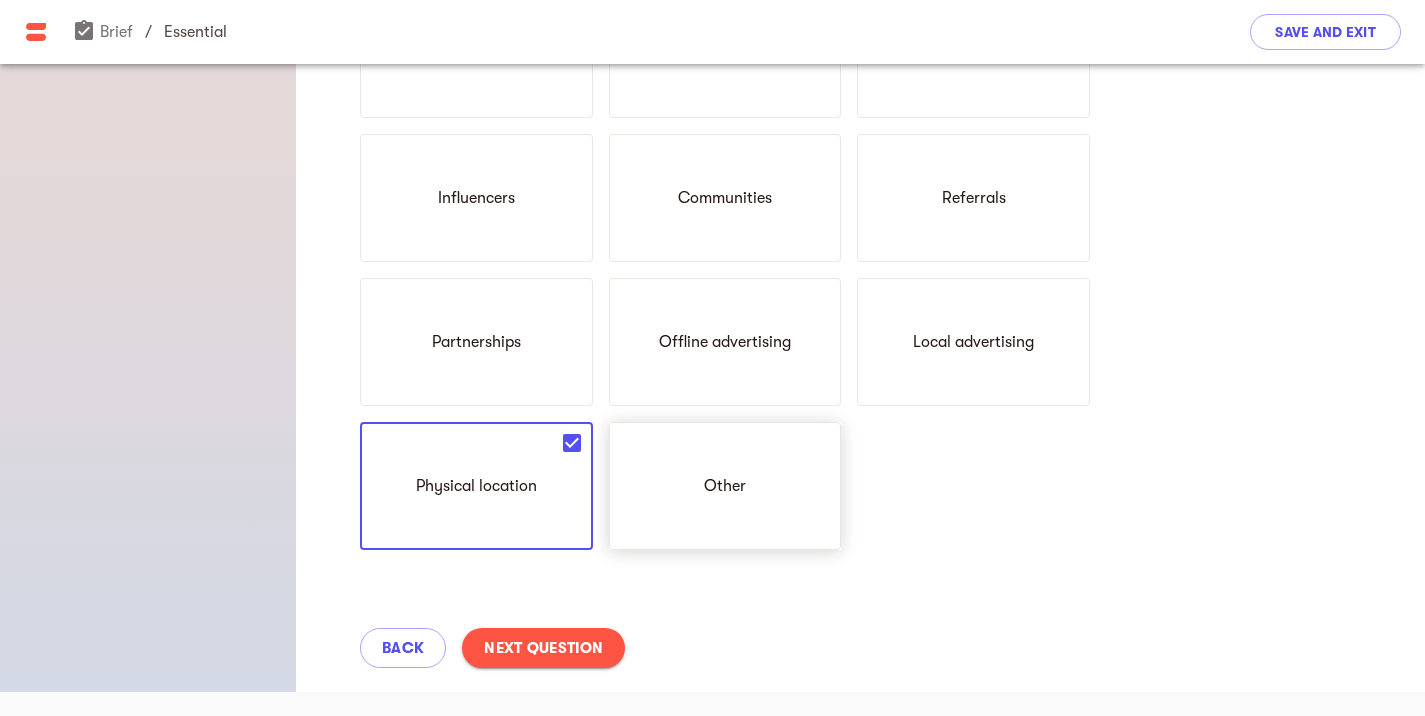 scroll, scrollTop: 854, scrollLeft: 0, axis: vertical 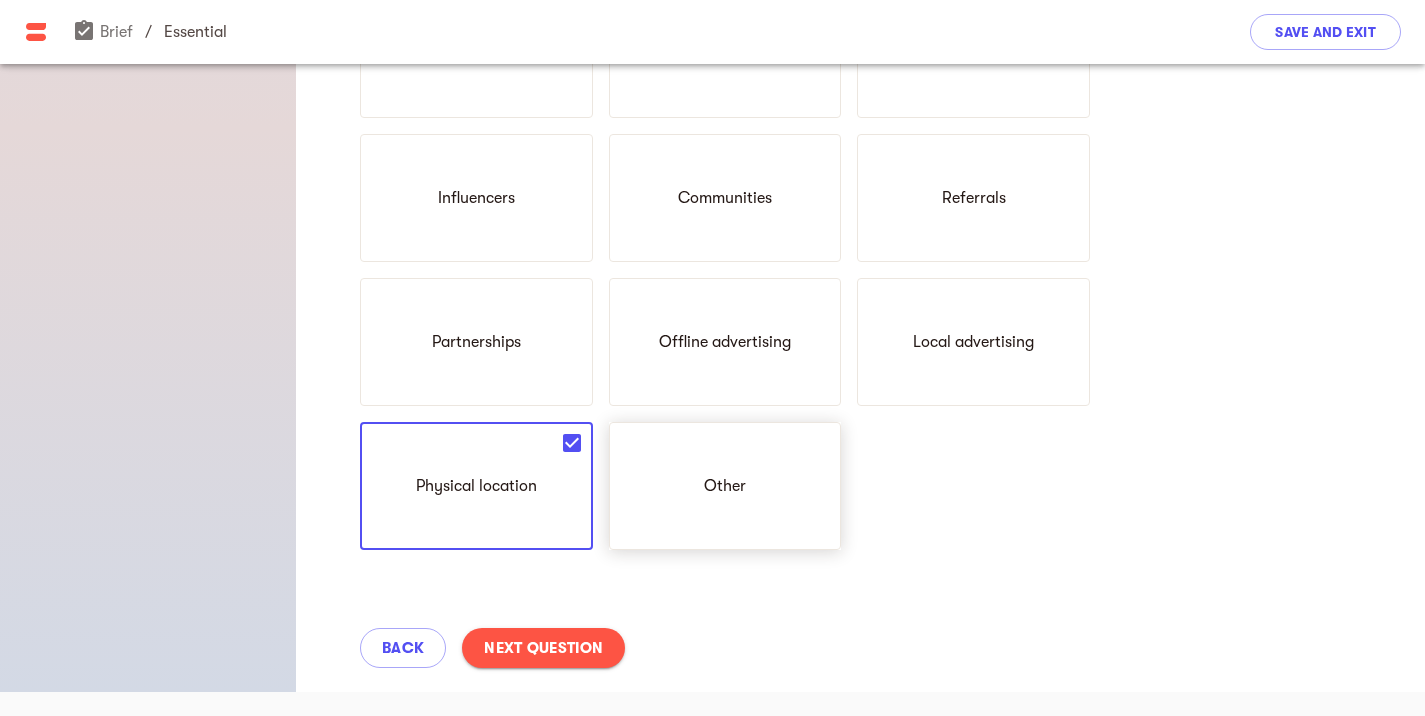 click on "Next Question" at bounding box center [543, 648] 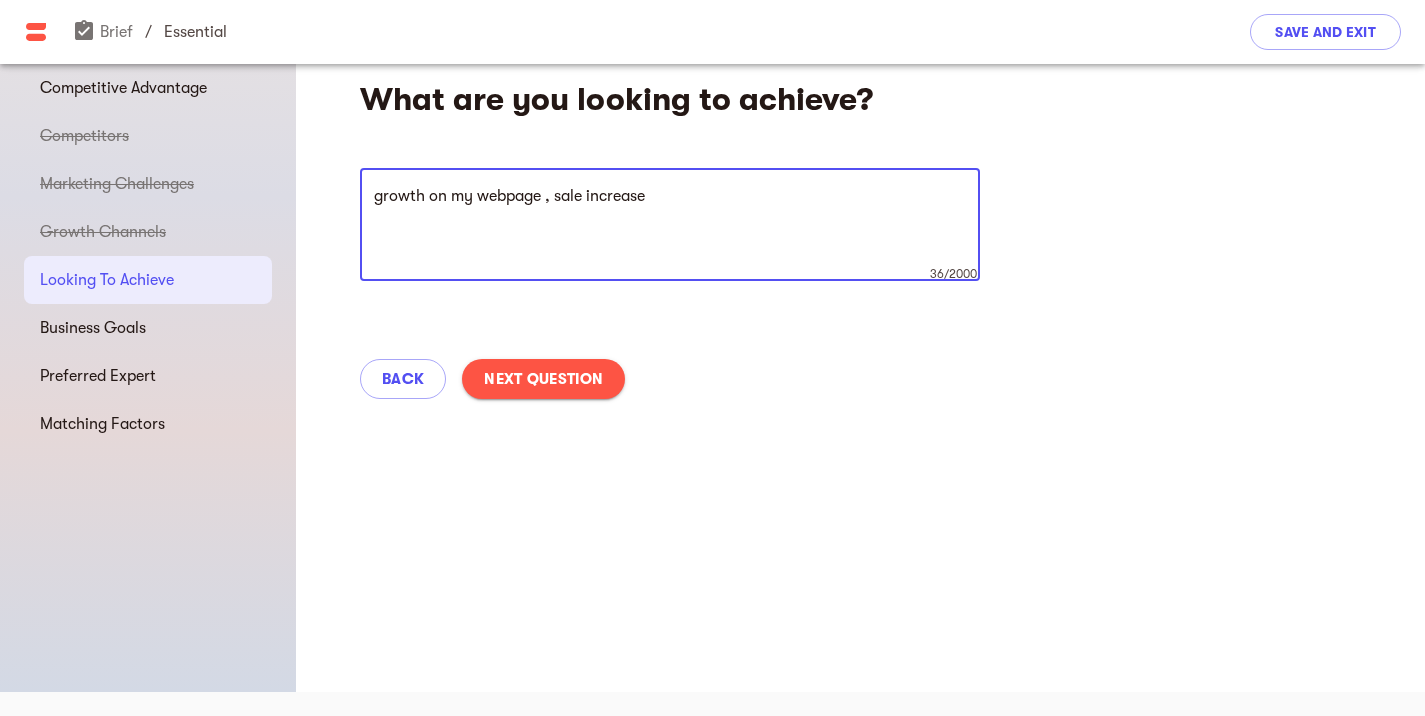 click on "growth on my webpage , sale increase" at bounding box center (670, 225) 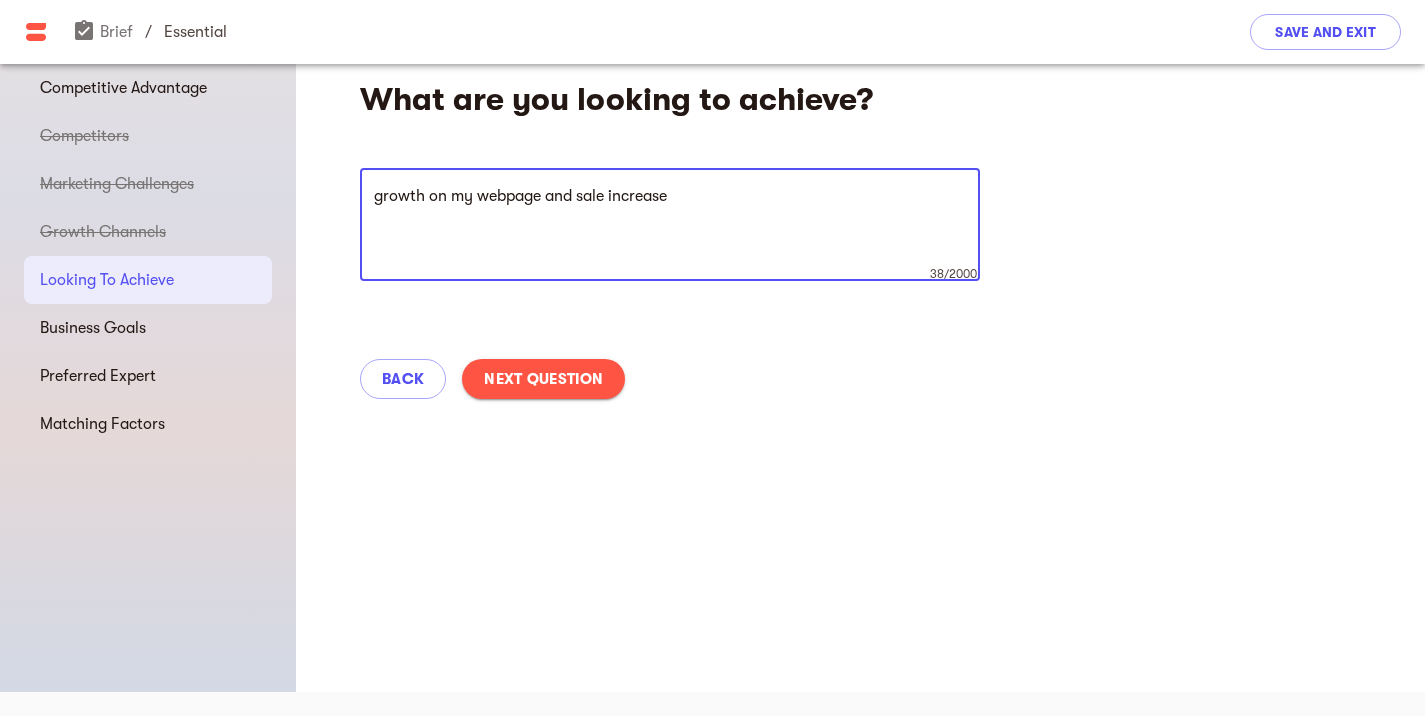 type on "growth on my webpage and sale increase" 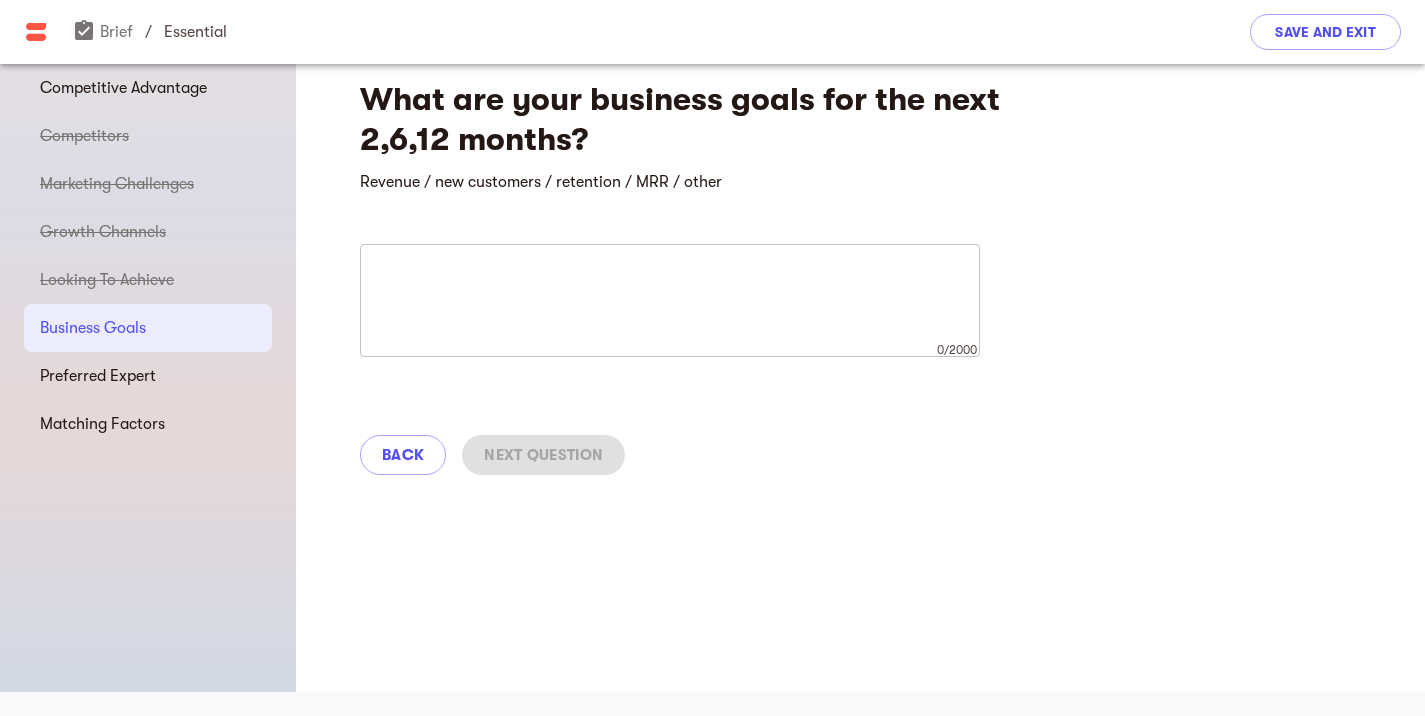 click at bounding box center (670, 301) 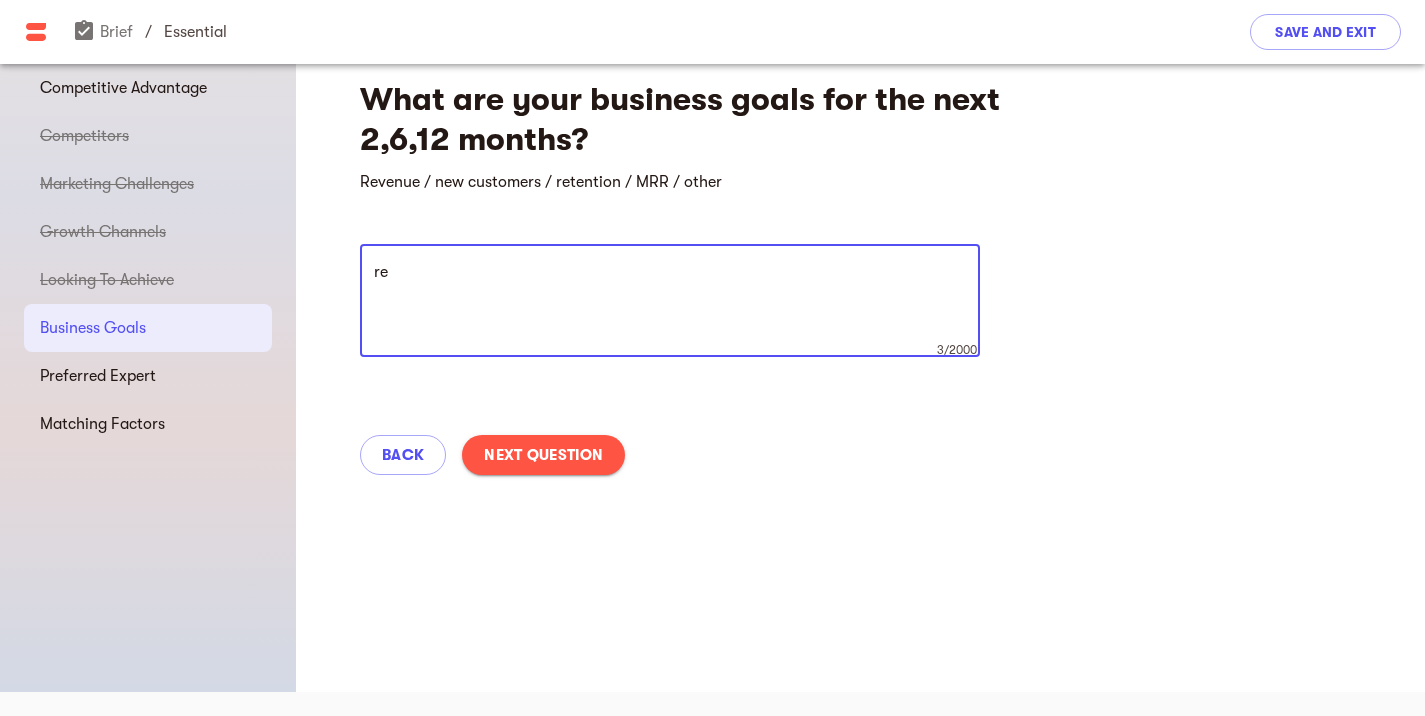 type on "r" 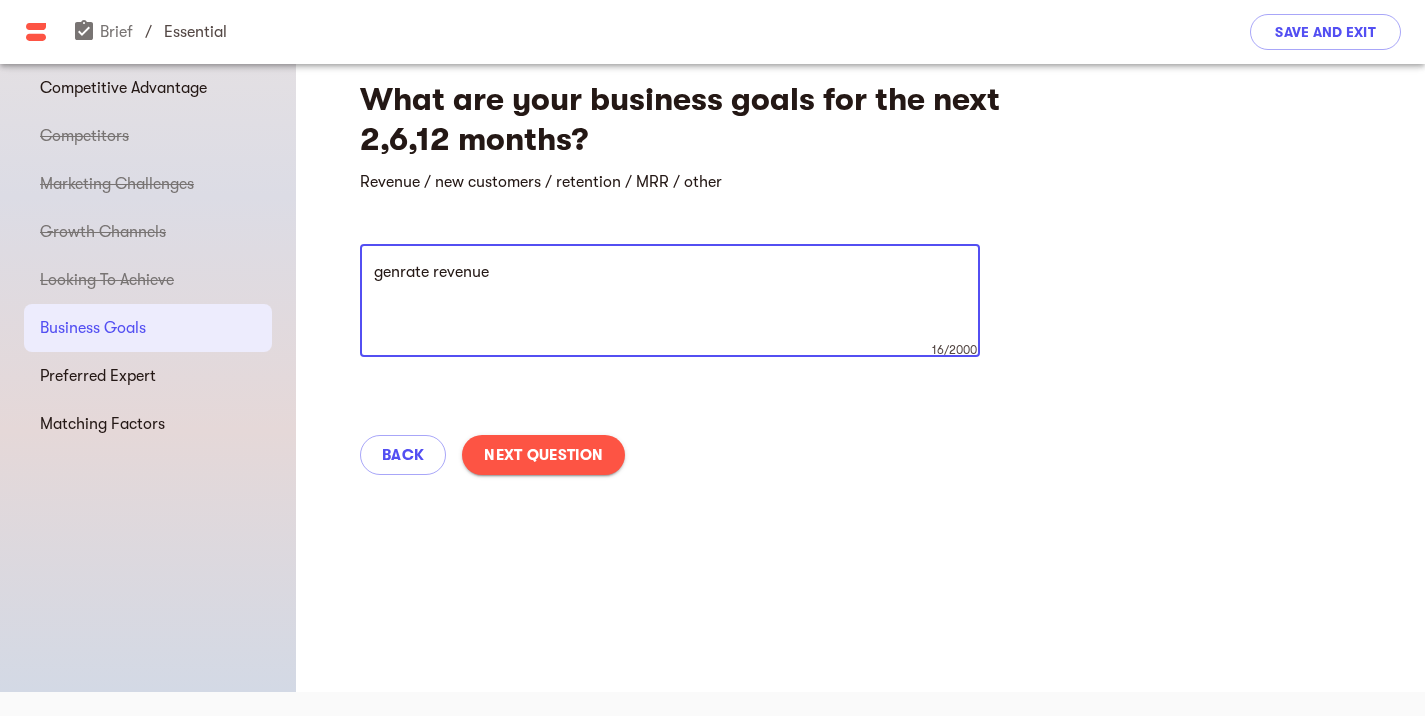 click on "genrate revenue" at bounding box center (670, 301) 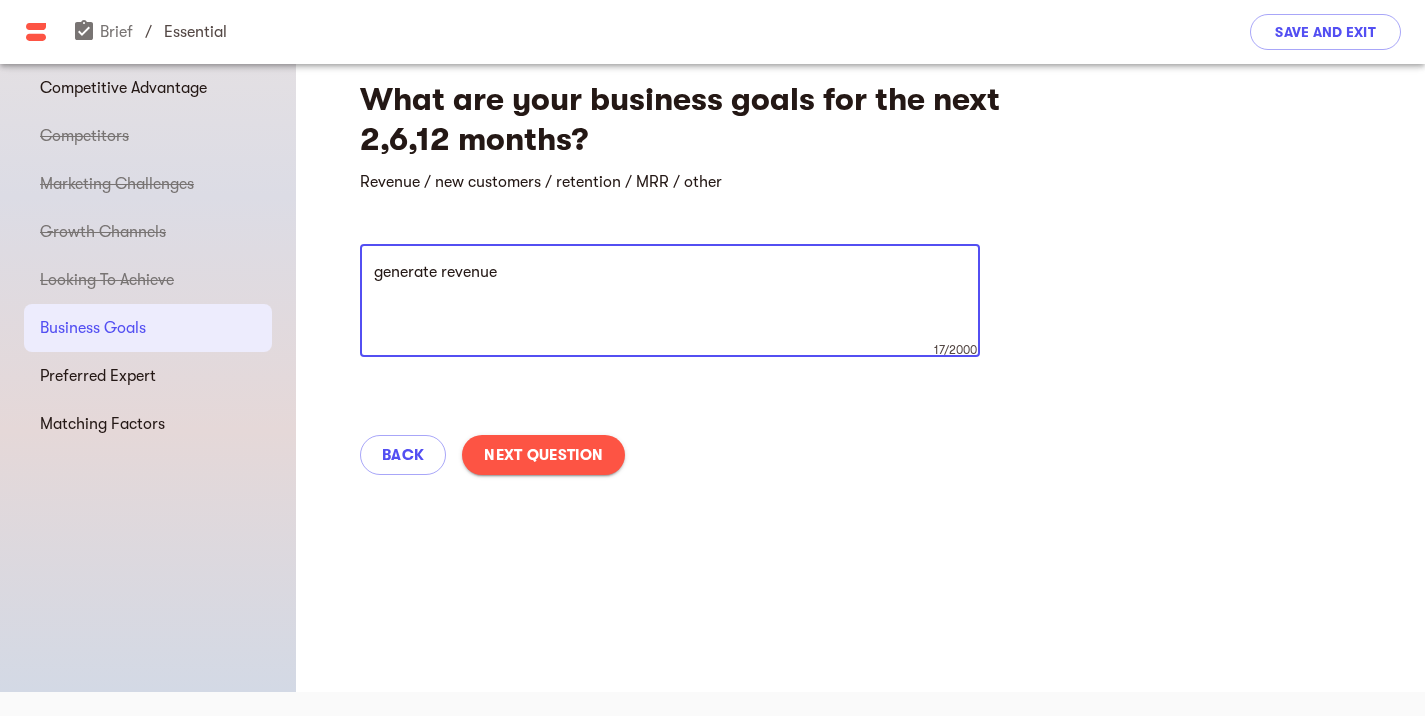 click on "generate revenue" at bounding box center [670, 301] 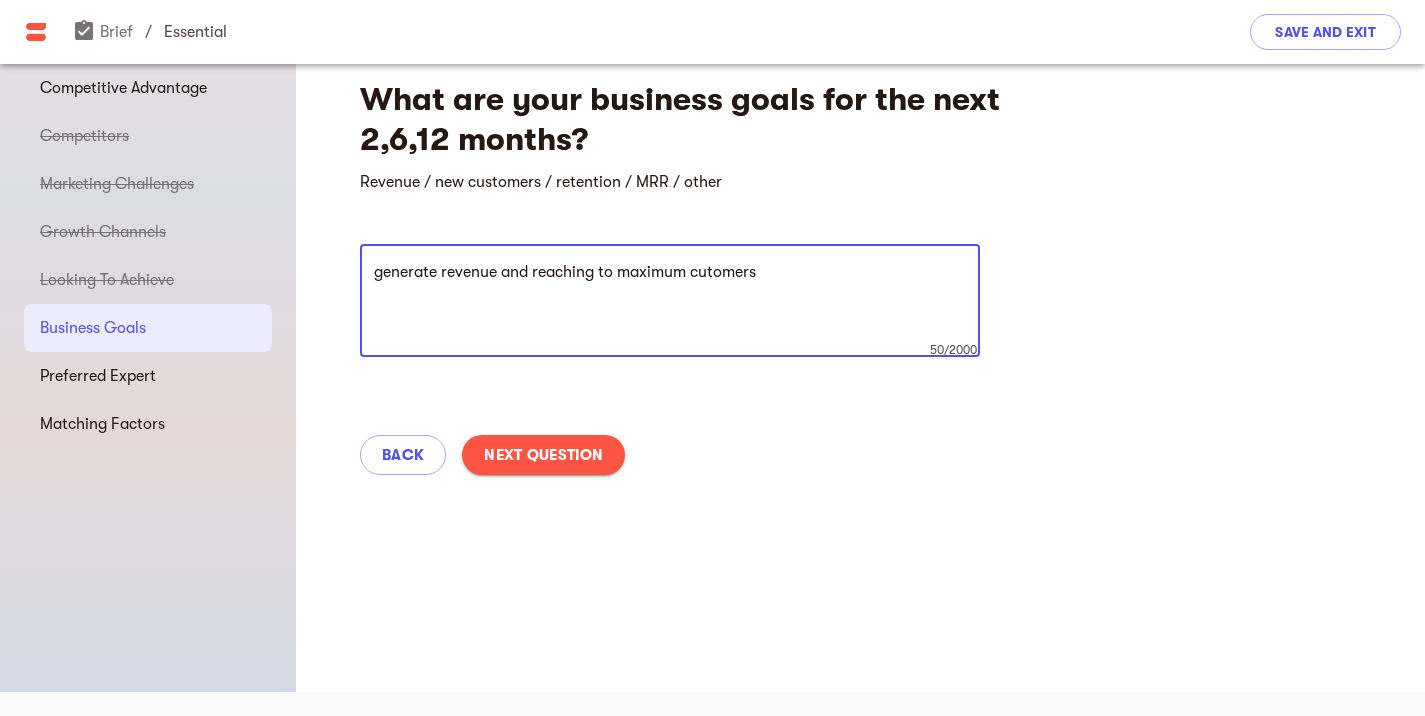 click on "generate revenue and reaching to maximum cutomers" at bounding box center [670, 301] 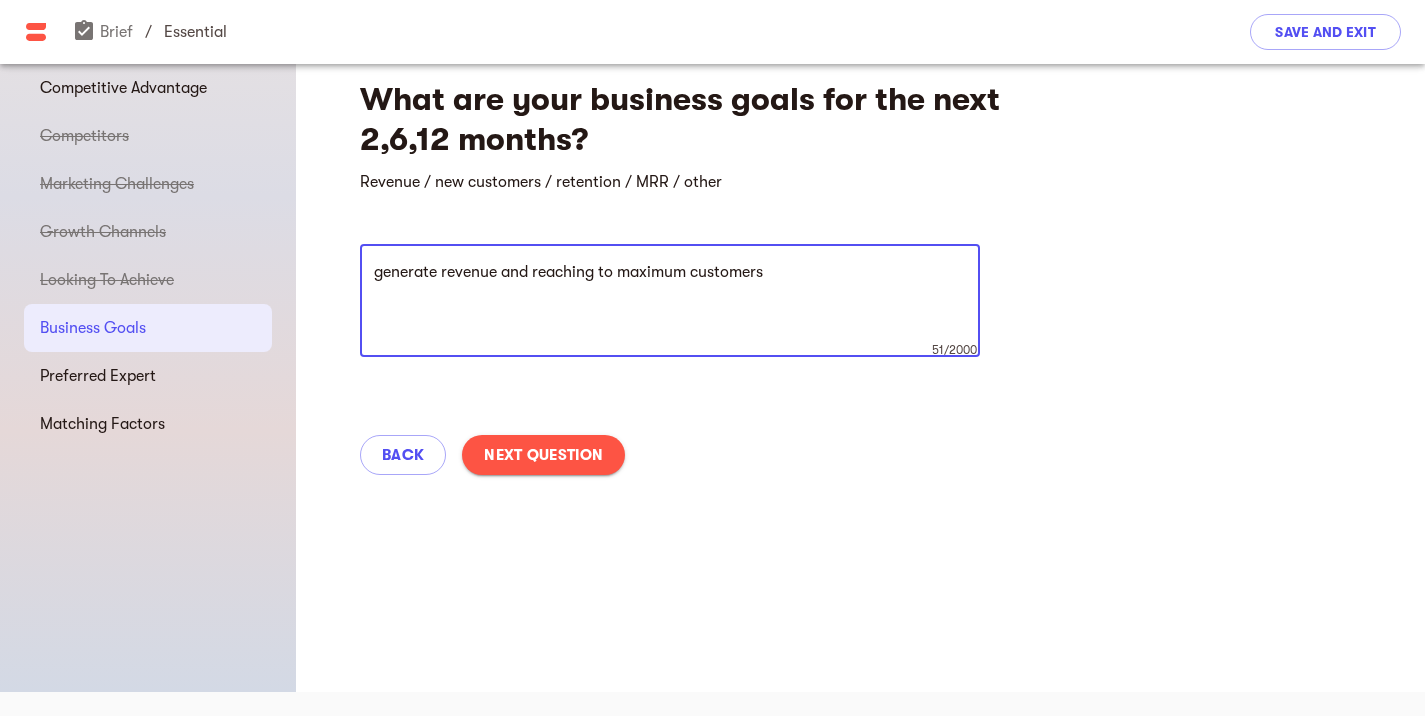 type on "generate revenue and reaching to maximum customers" 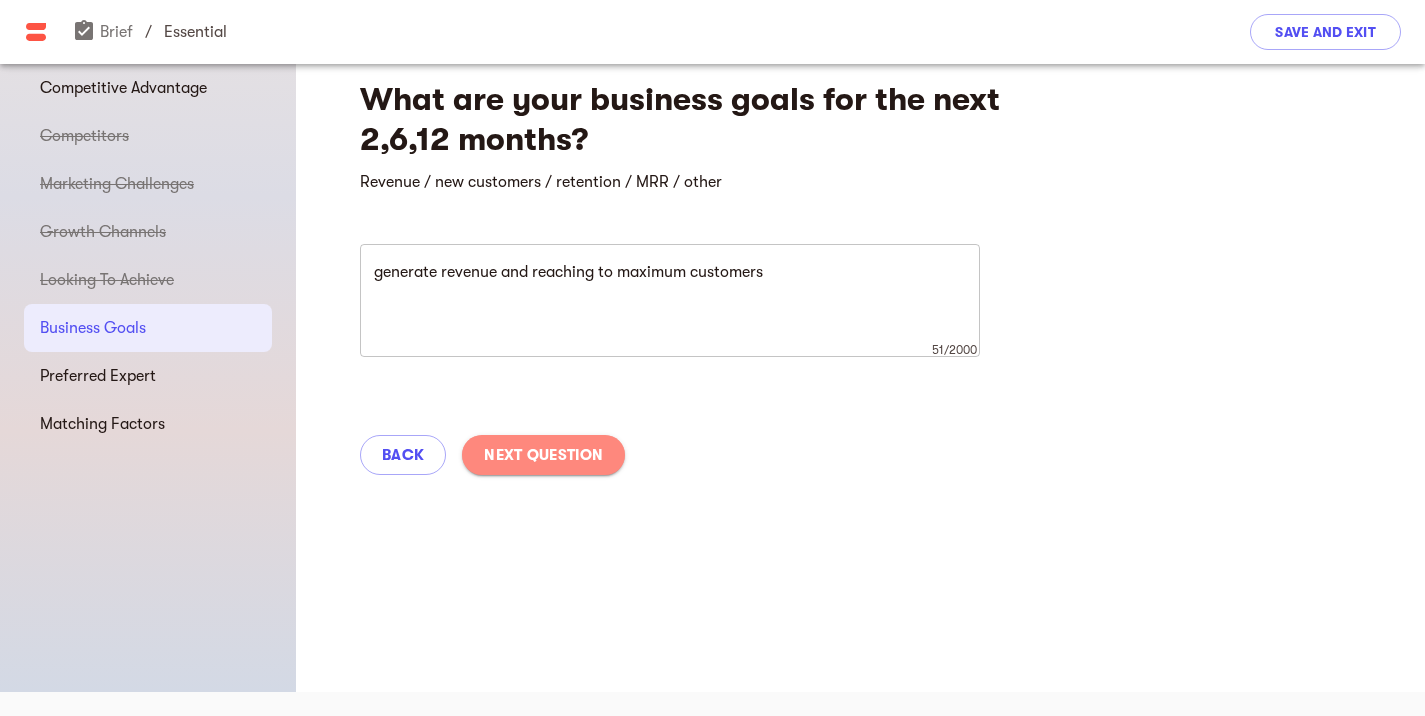 click on "Next Question" at bounding box center (543, 455) 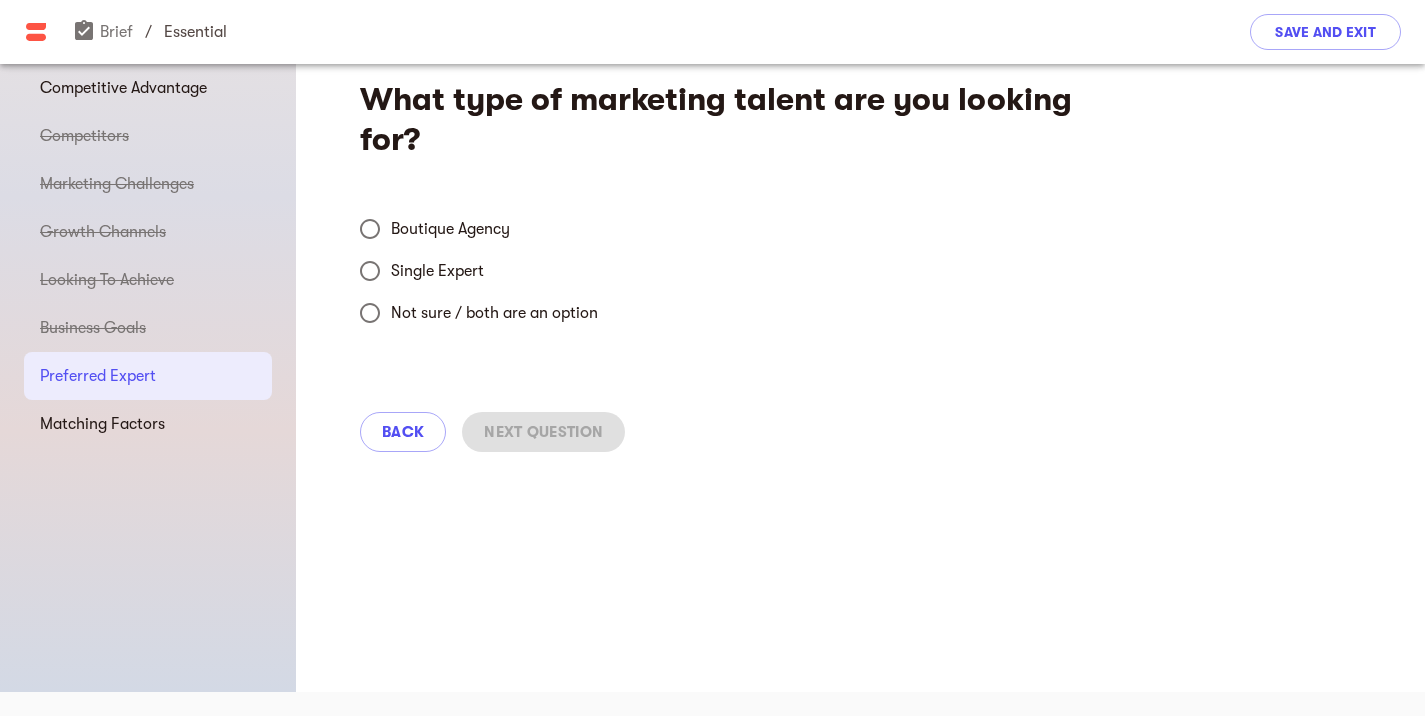 scroll, scrollTop: 0, scrollLeft: 0, axis: both 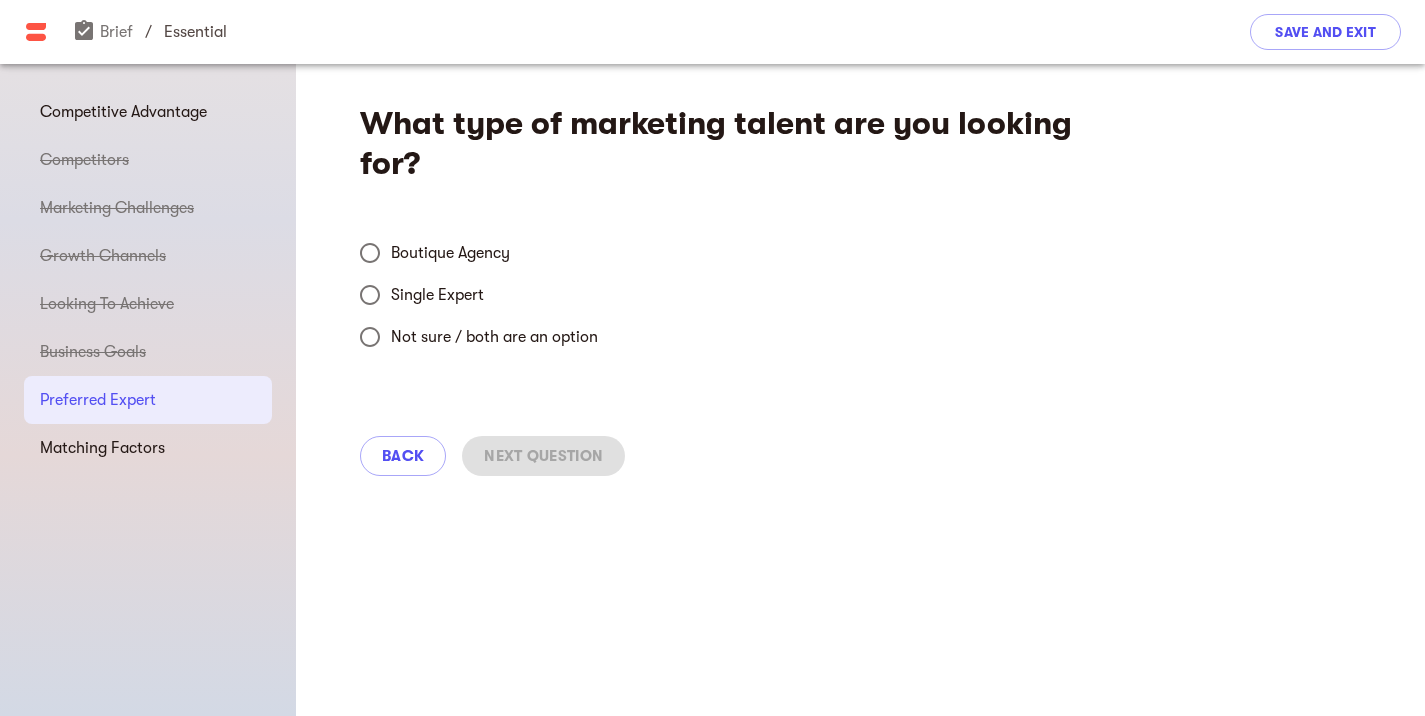 click on "Single Expert" at bounding box center (370, 295) 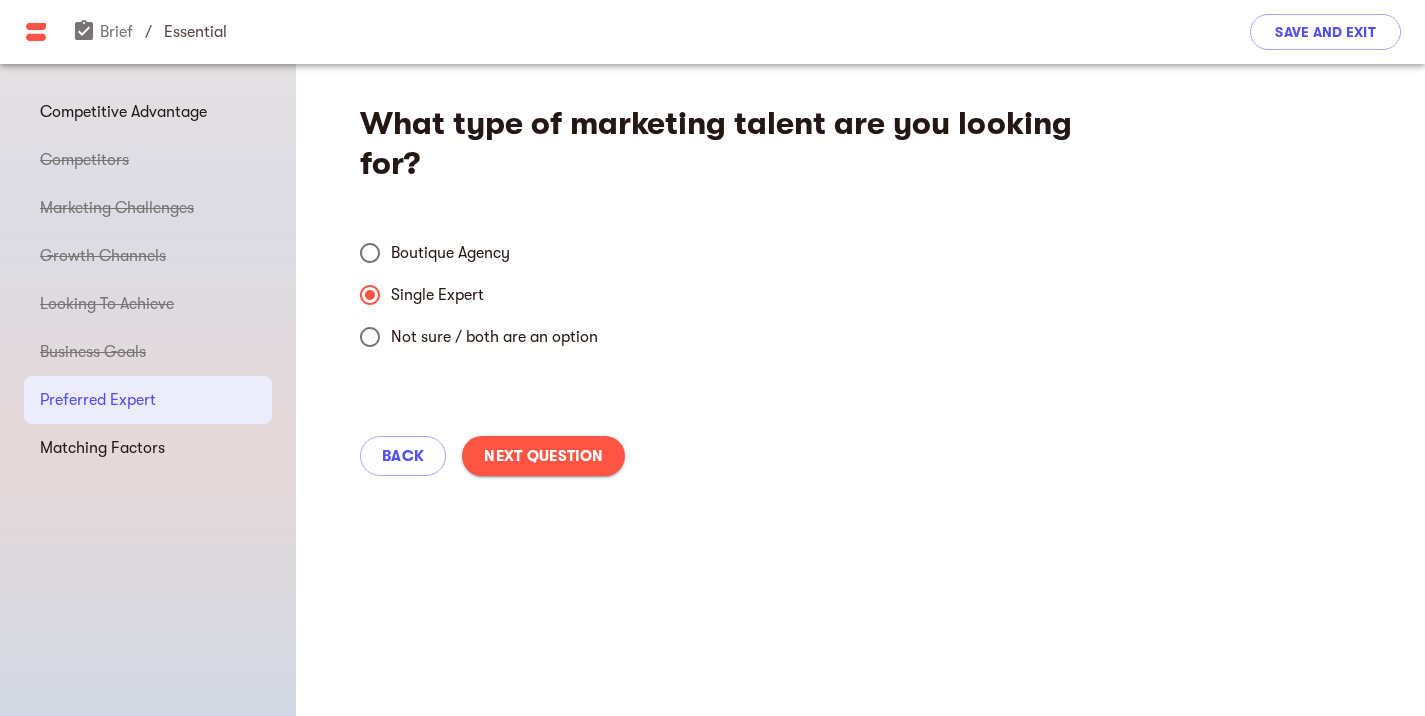 click on "Next Question" at bounding box center (543, 456) 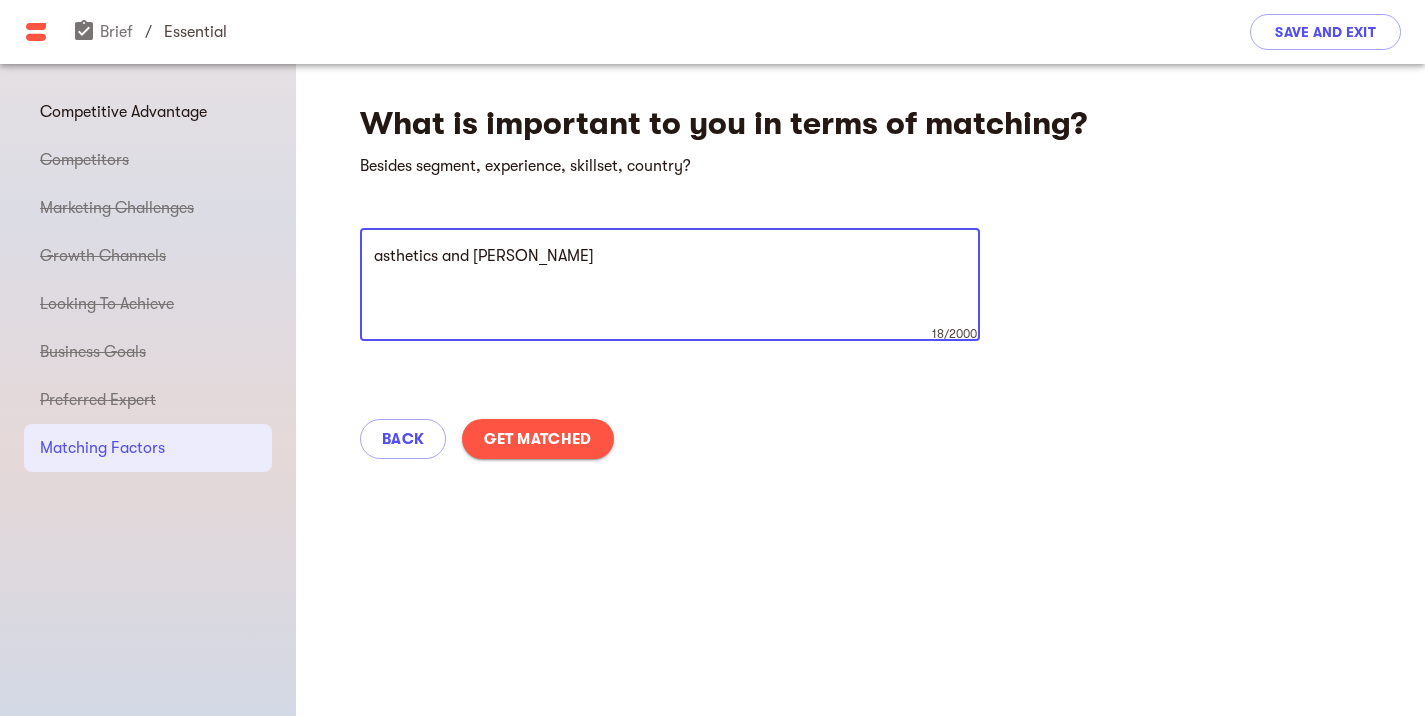 click on "asthetics and seo" at bounding box center [670, 285] 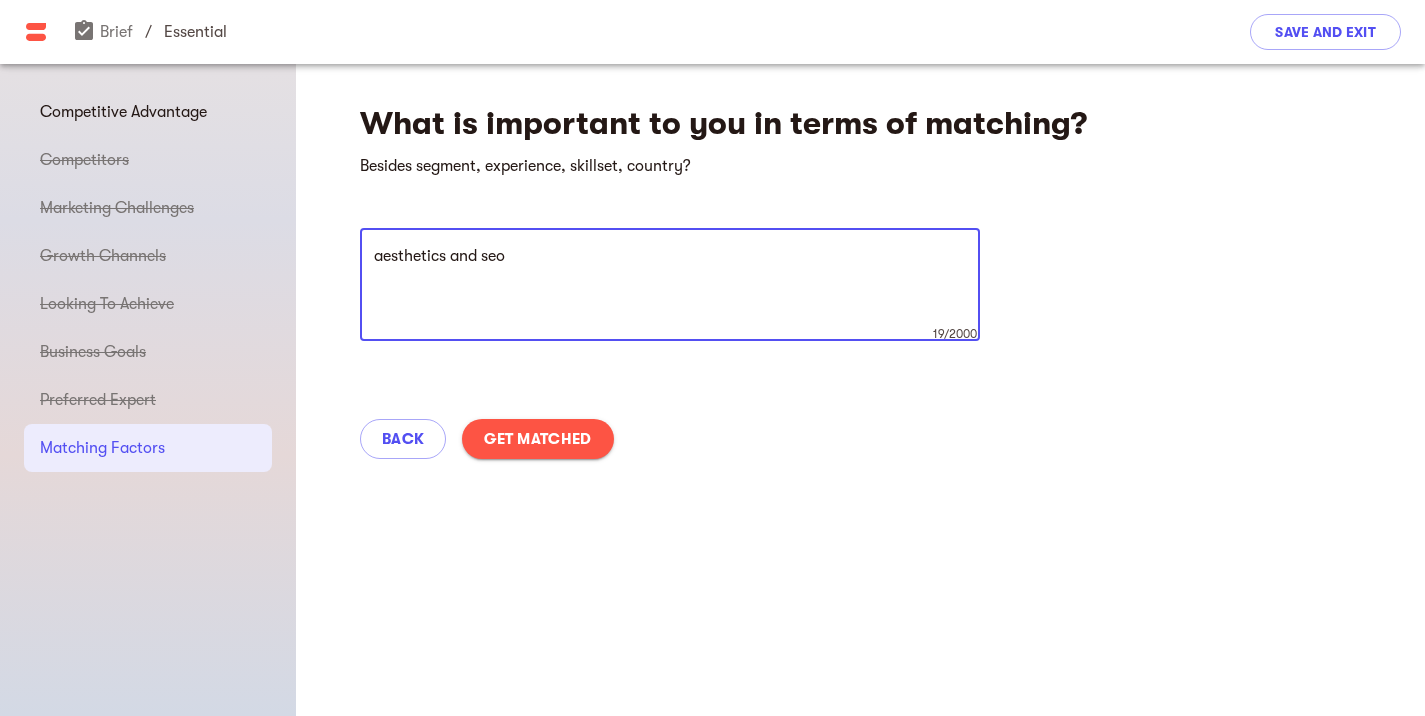click on "aesthetics and seo" at bounding box center [670, 285] 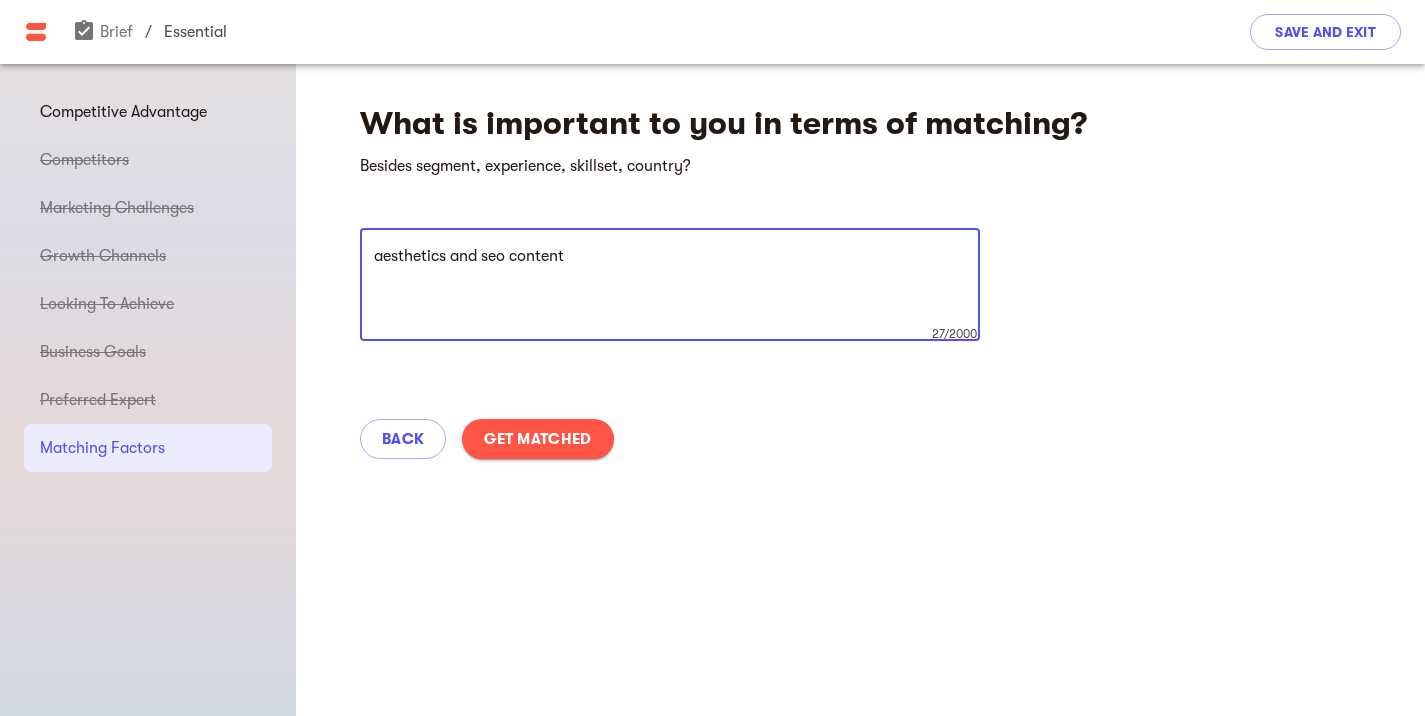 type on "aesthetics and seo content" 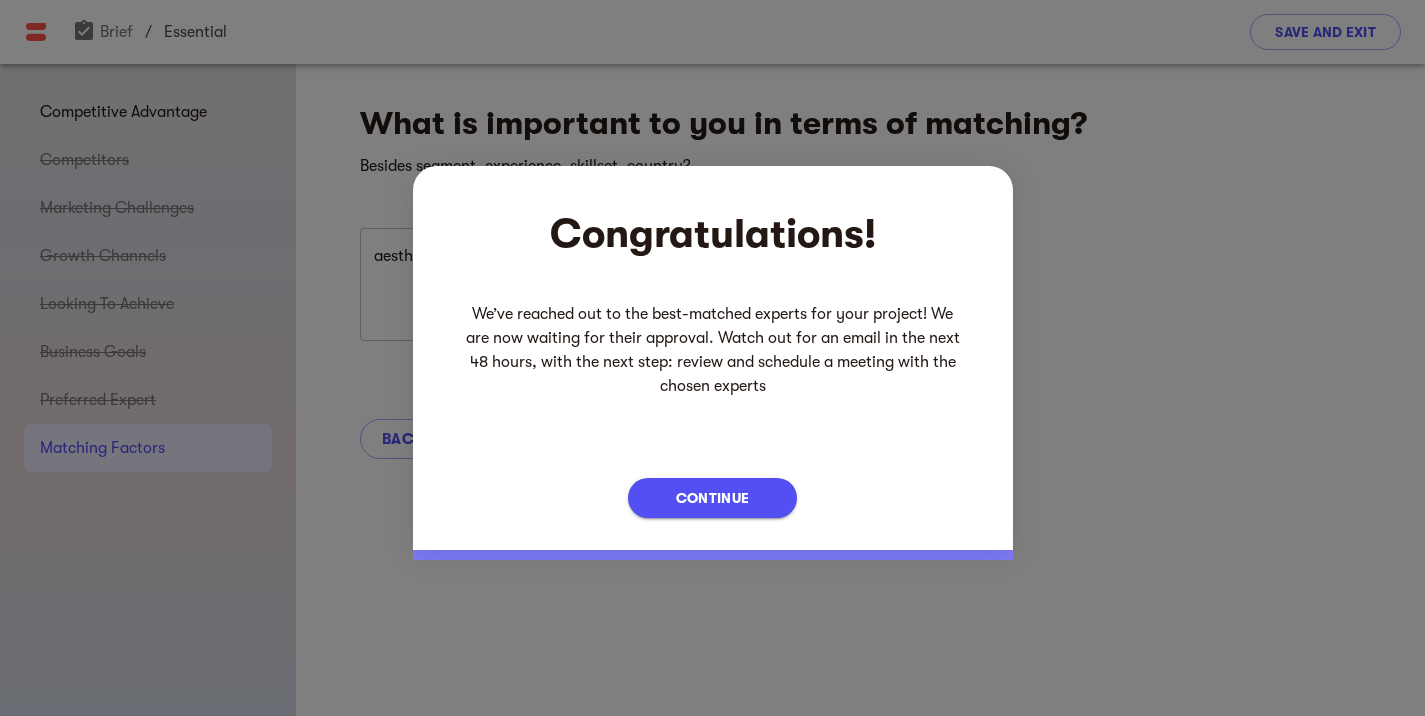 click on "Continue" at bounding box center (712, 498) 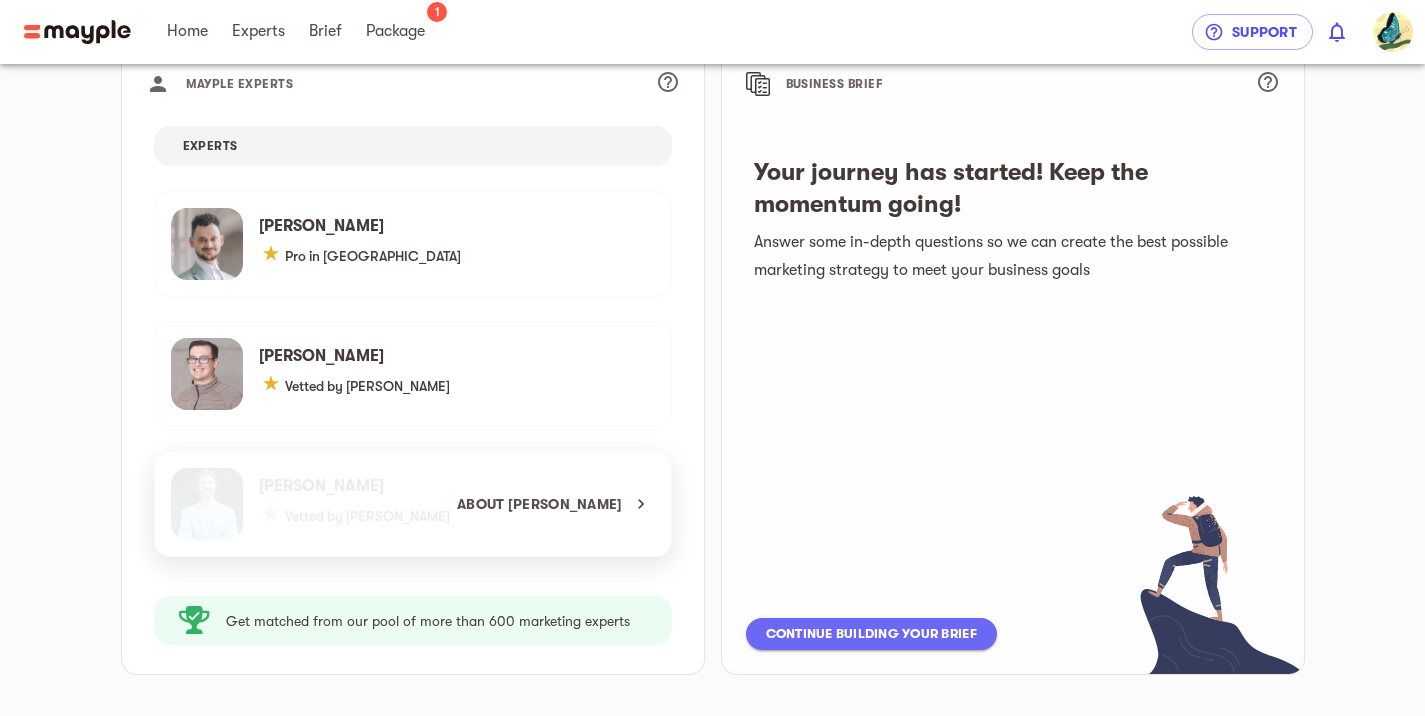 scroll, scrollTop: 248, scrollLeft: 0, axis: vertical 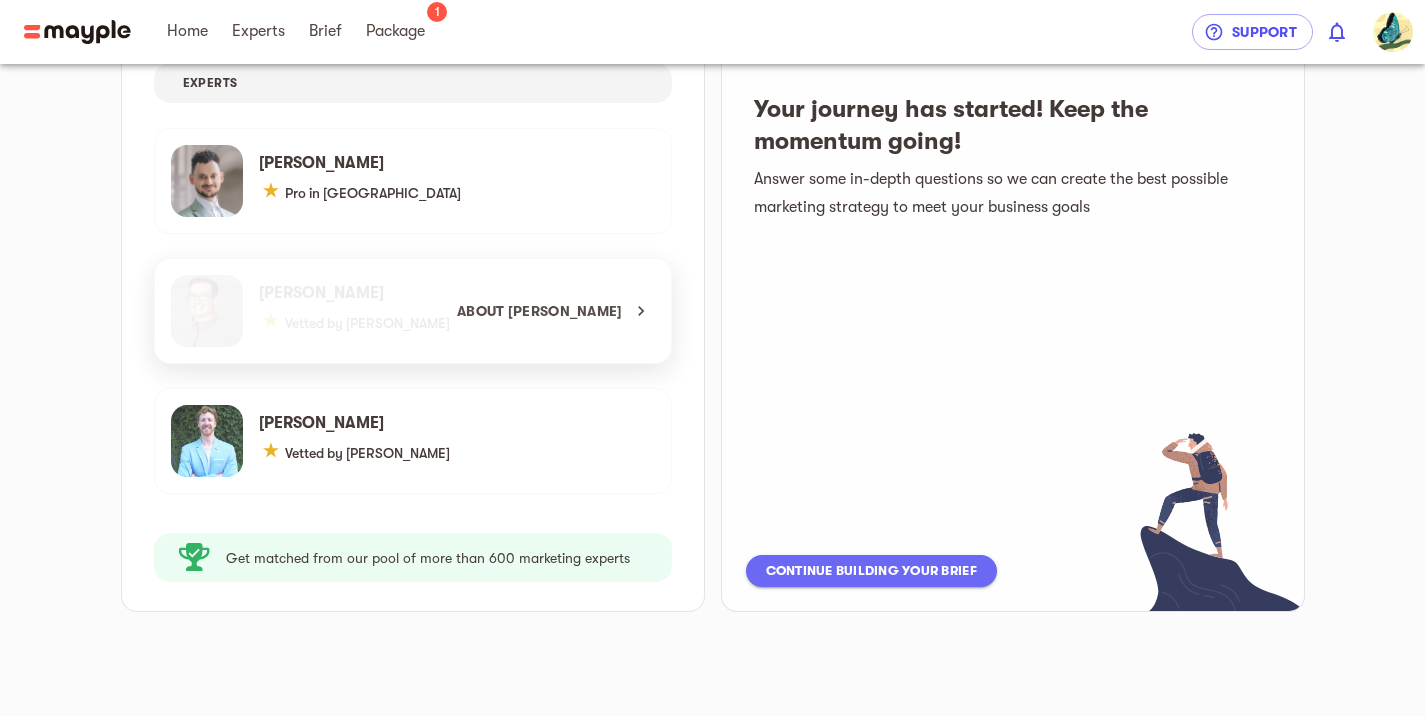click on "About Andrew D." at bounding box center [405, 311] 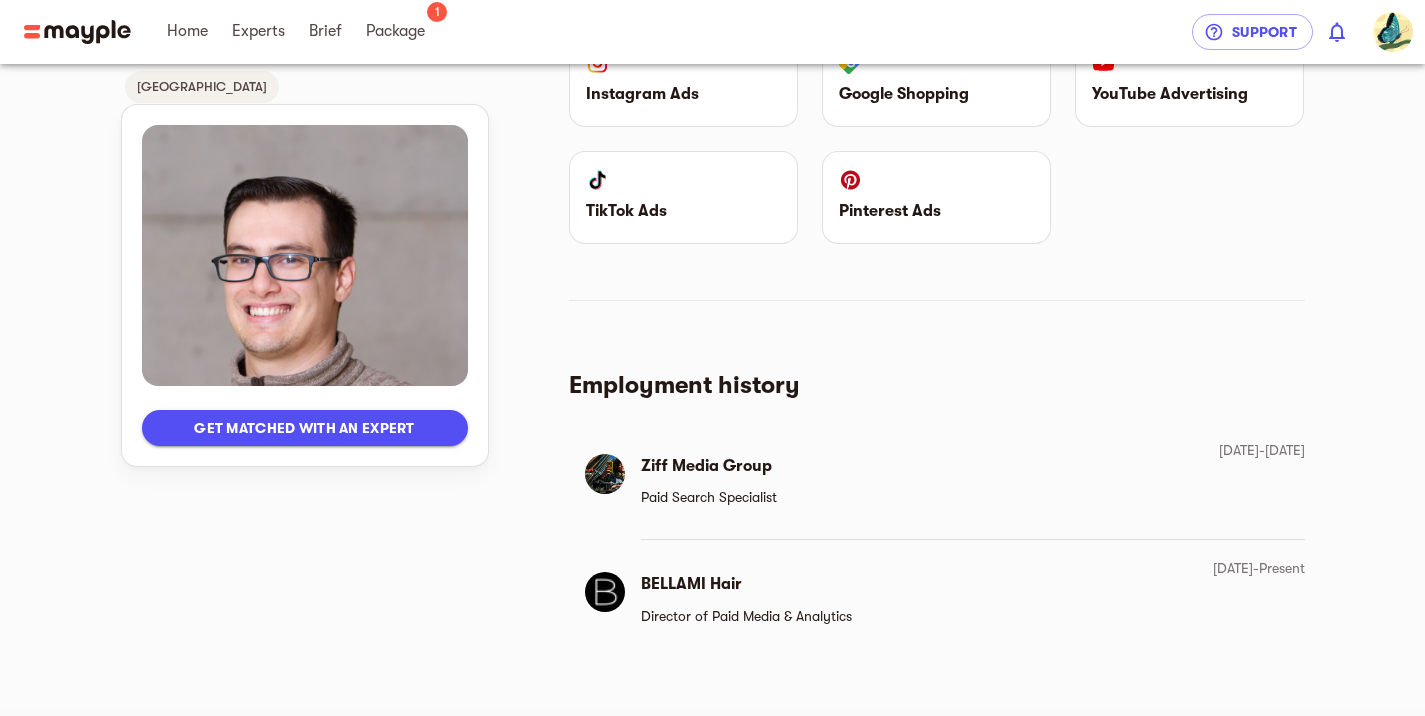 scroll, scrollTop: 1647, scrollLeft: 0, axis: vertical 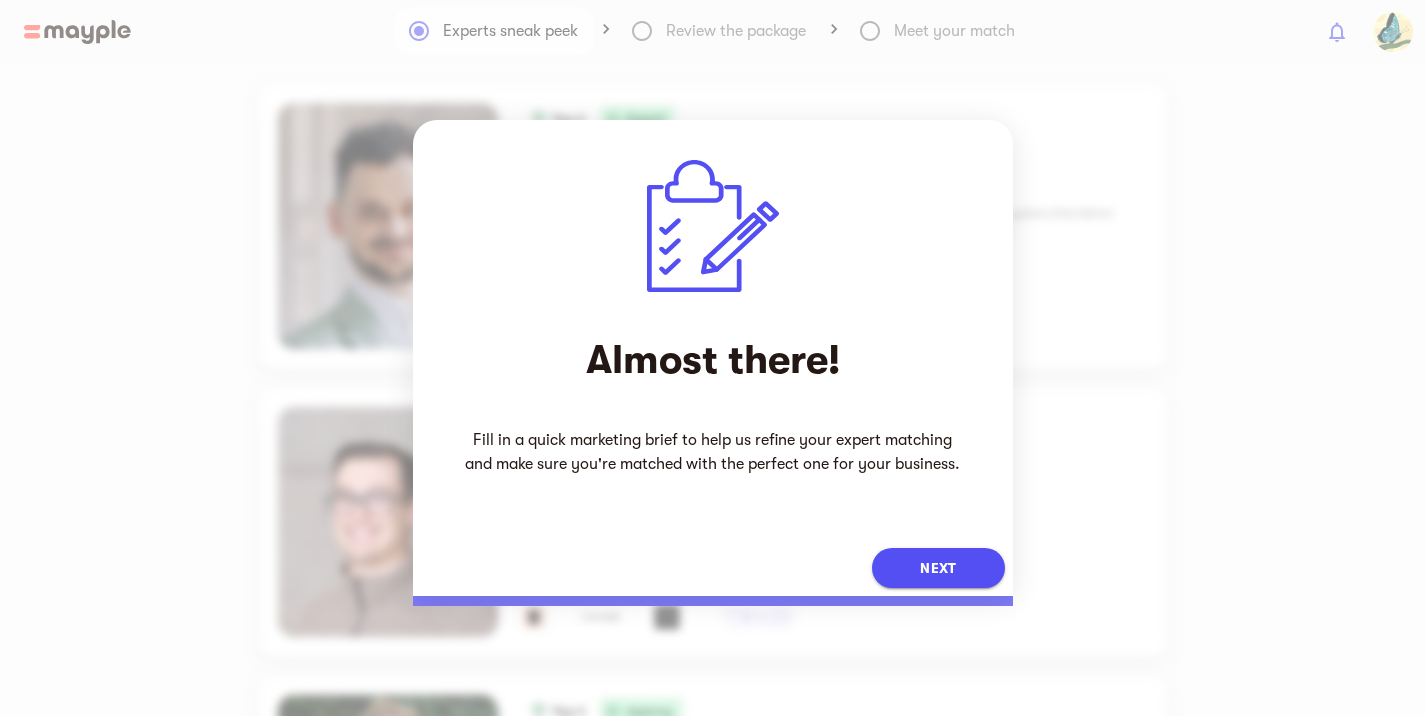 click on "Next" at bounding box center [938, 568] 